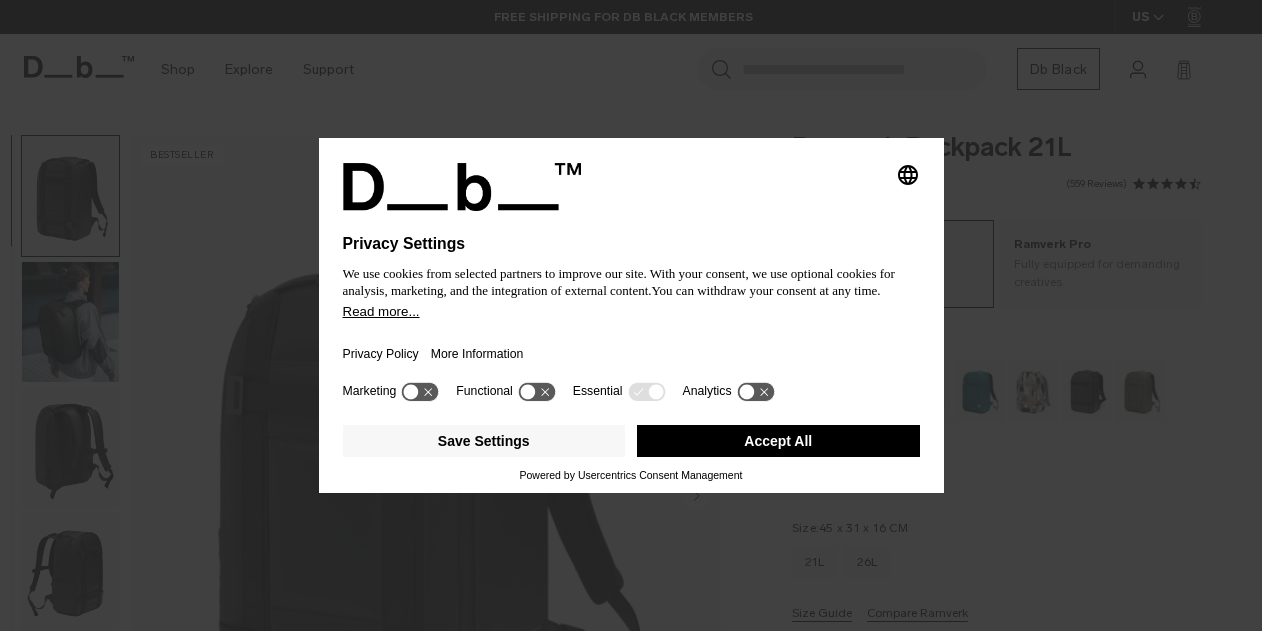 scroll, scrollTop: 0, scrollLeft: 0, axis: both 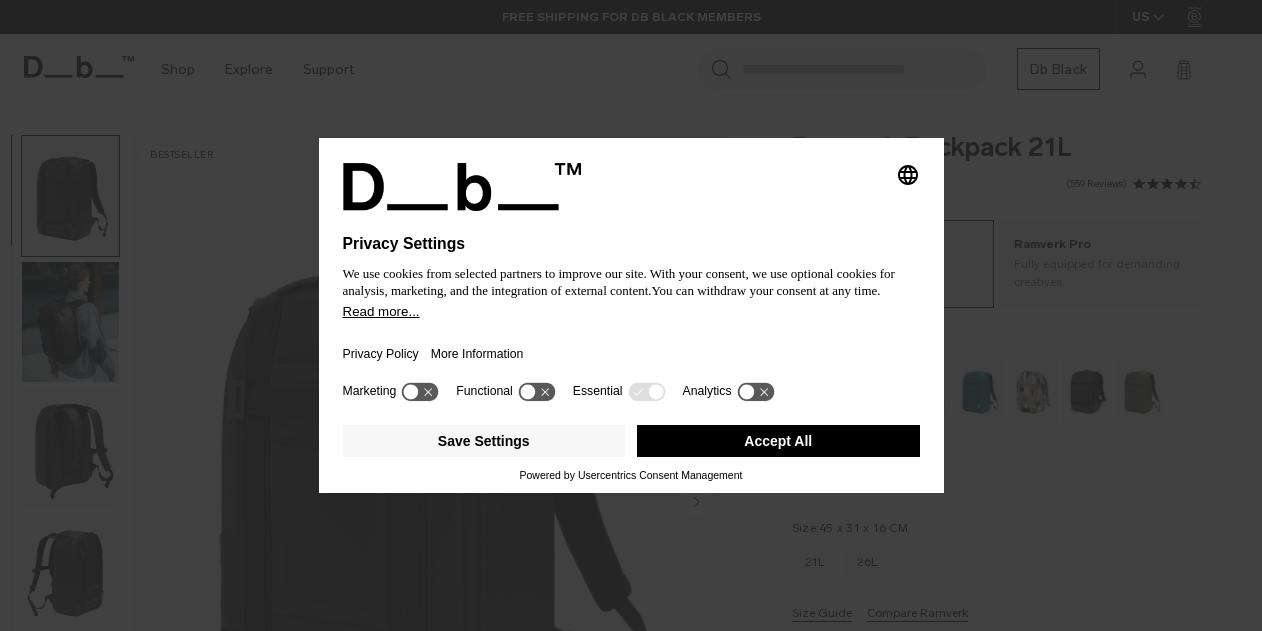 click on "Accept All" at bounding box center (778, 441) 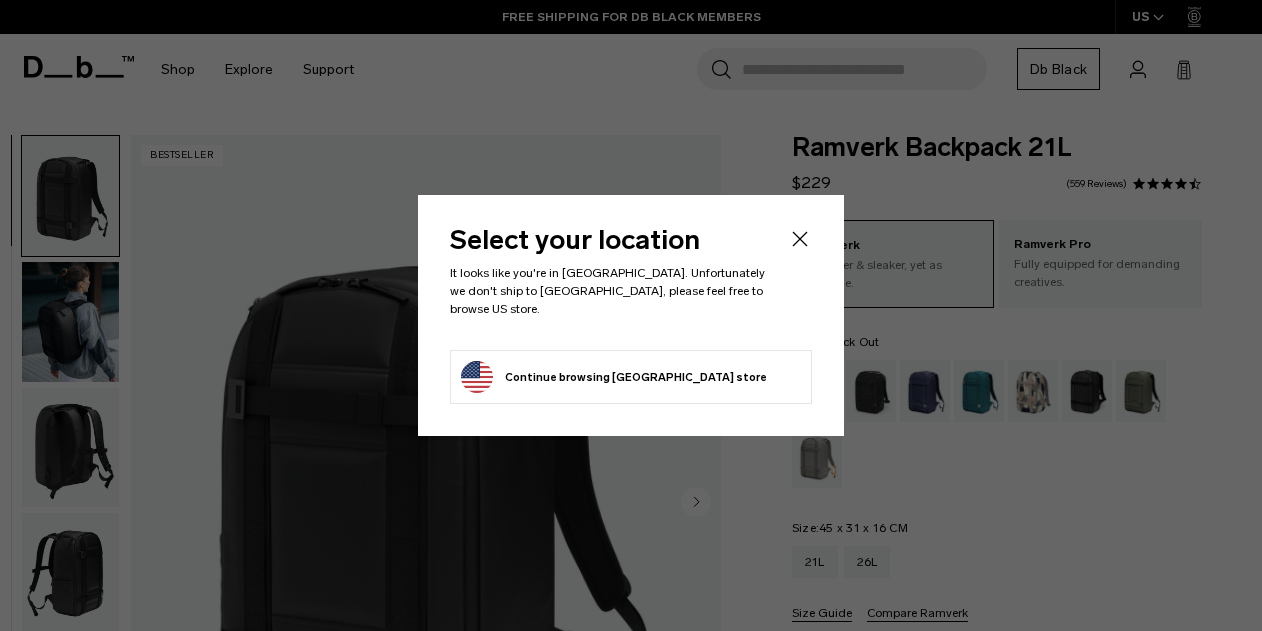 click on "Continue browsing United States store
Continue shopping in United States" 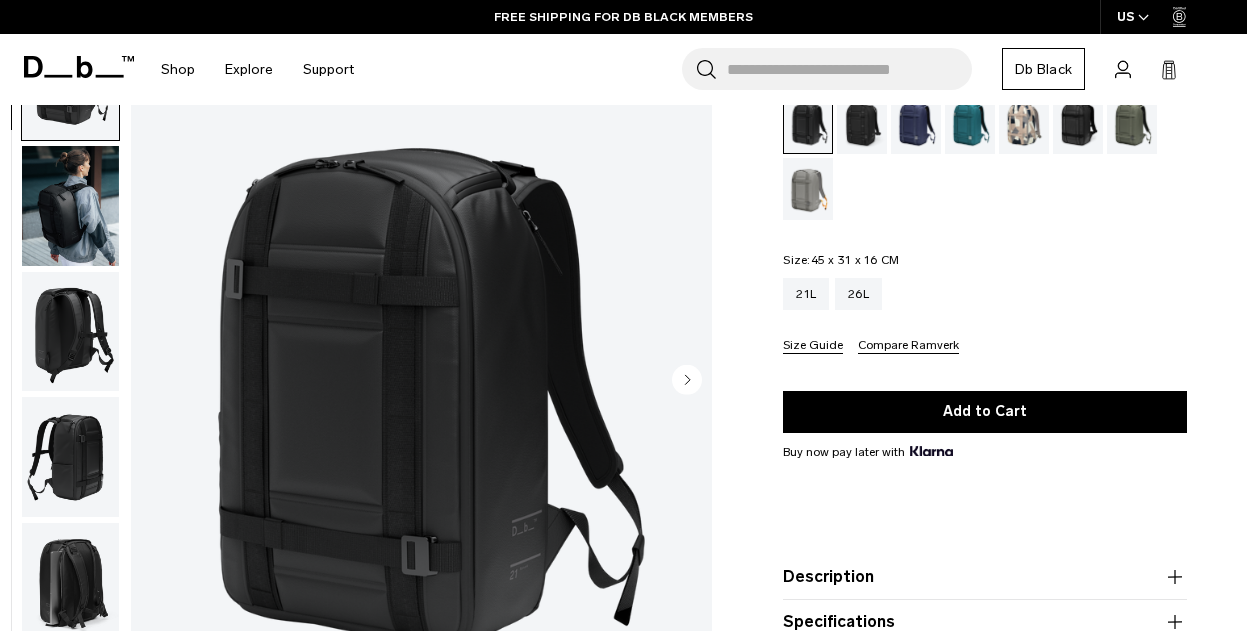 scroll, scrollTop: 300, scrollLeft: 0, axis: vertical 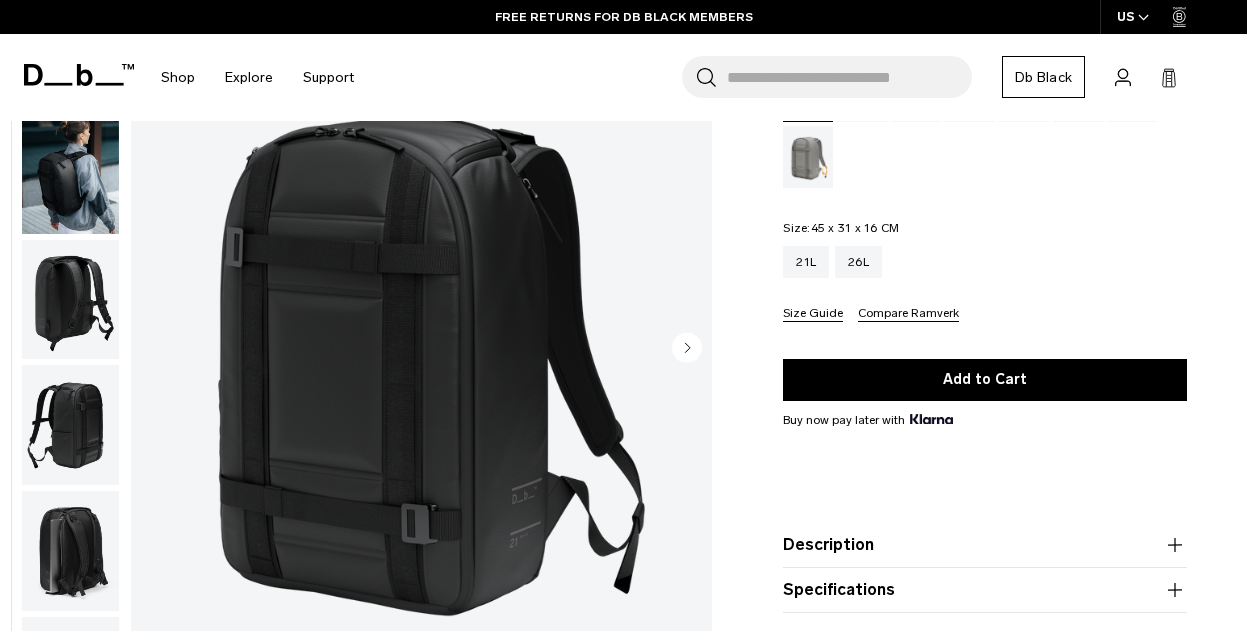 click 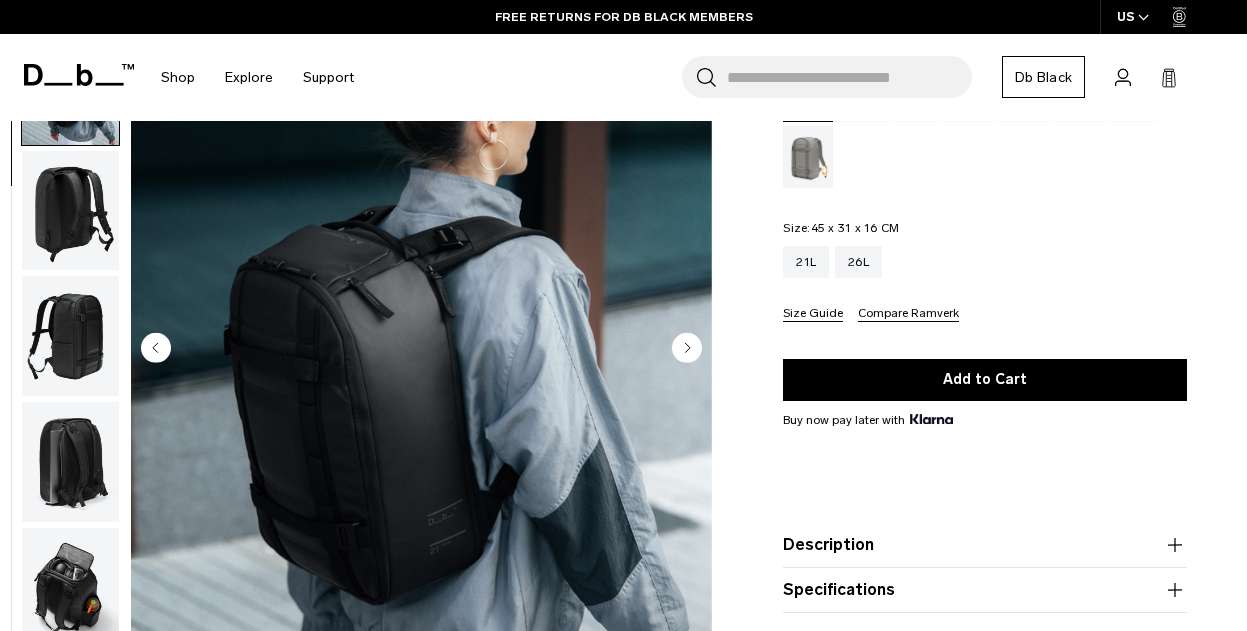 scroll, scrollTop: 126, scrollLeft: 0, axis: vertical 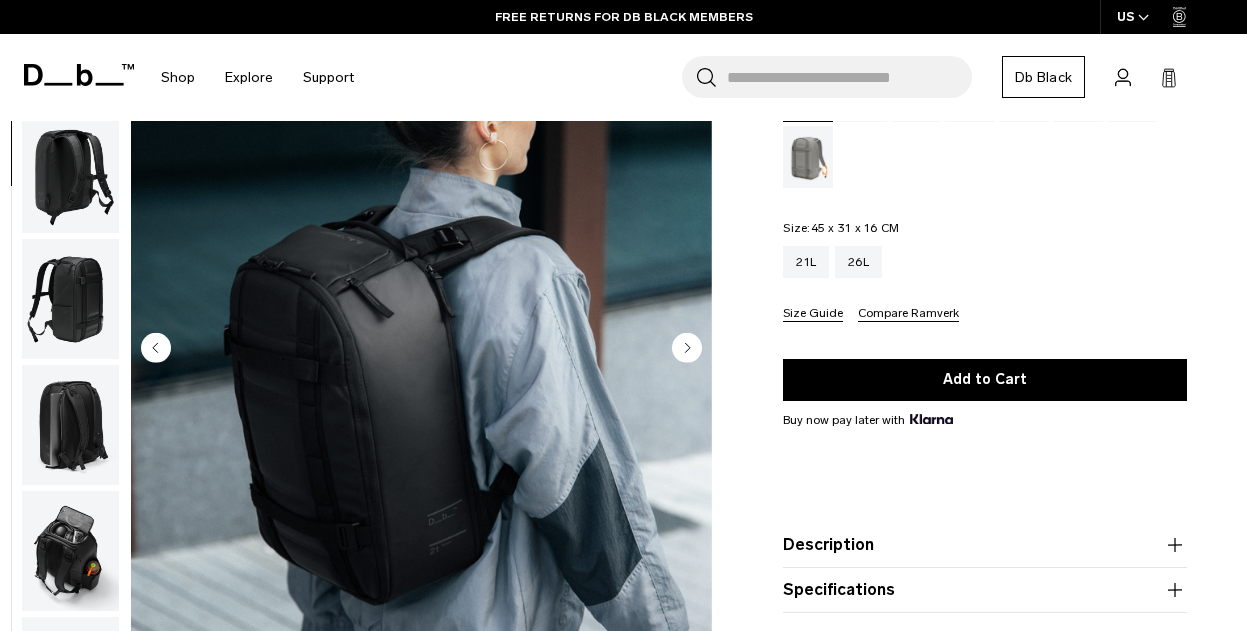 click 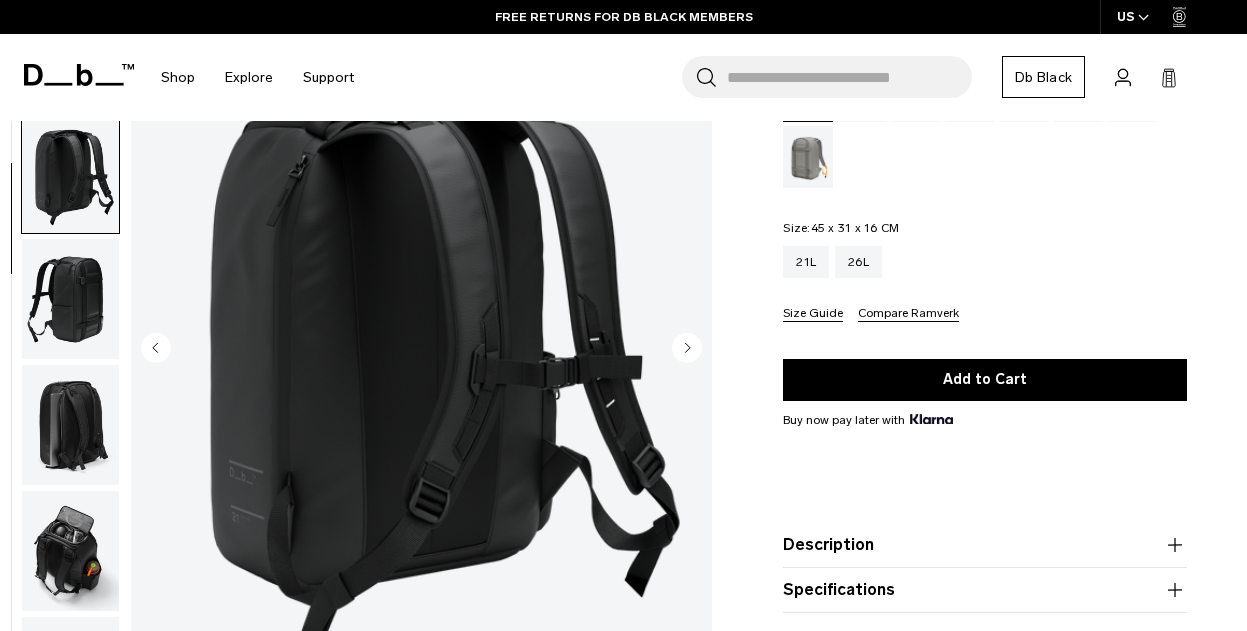 scroll, scrollTop: 252, scrollLeft: 0, axis: vertical 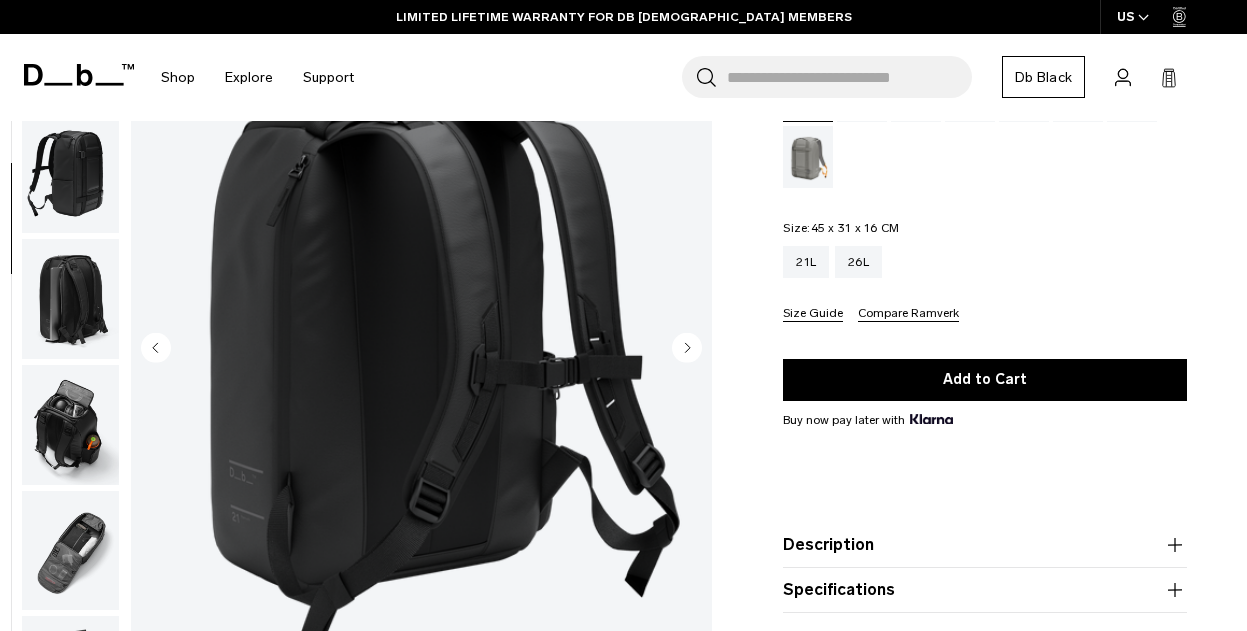 click 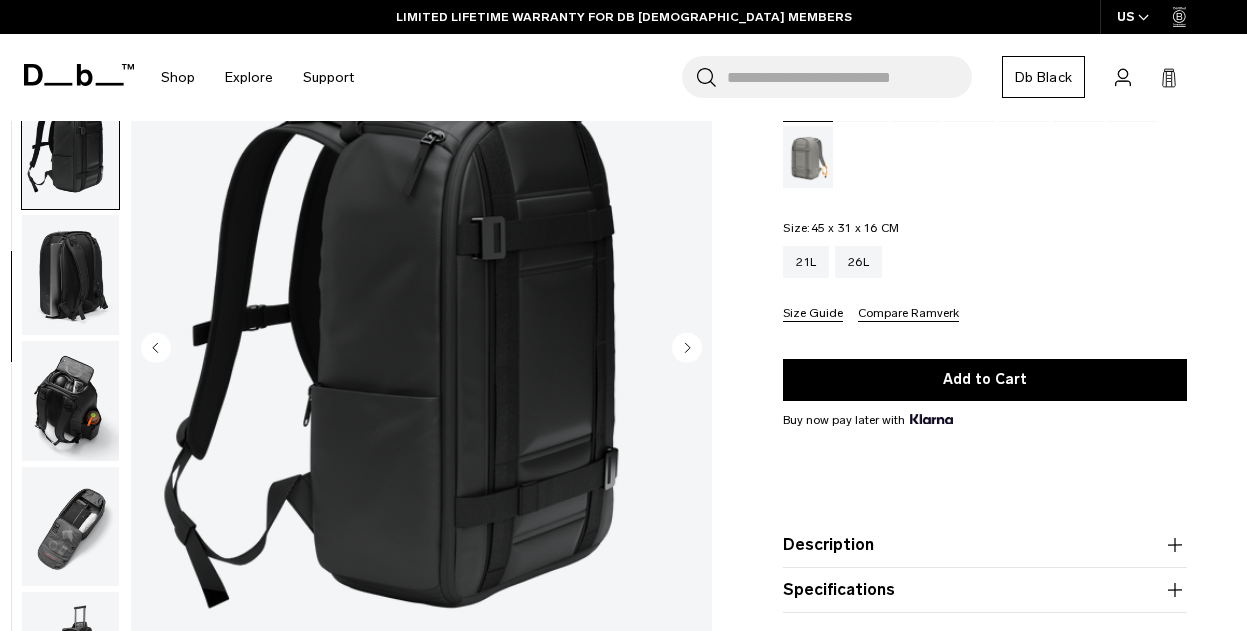 click 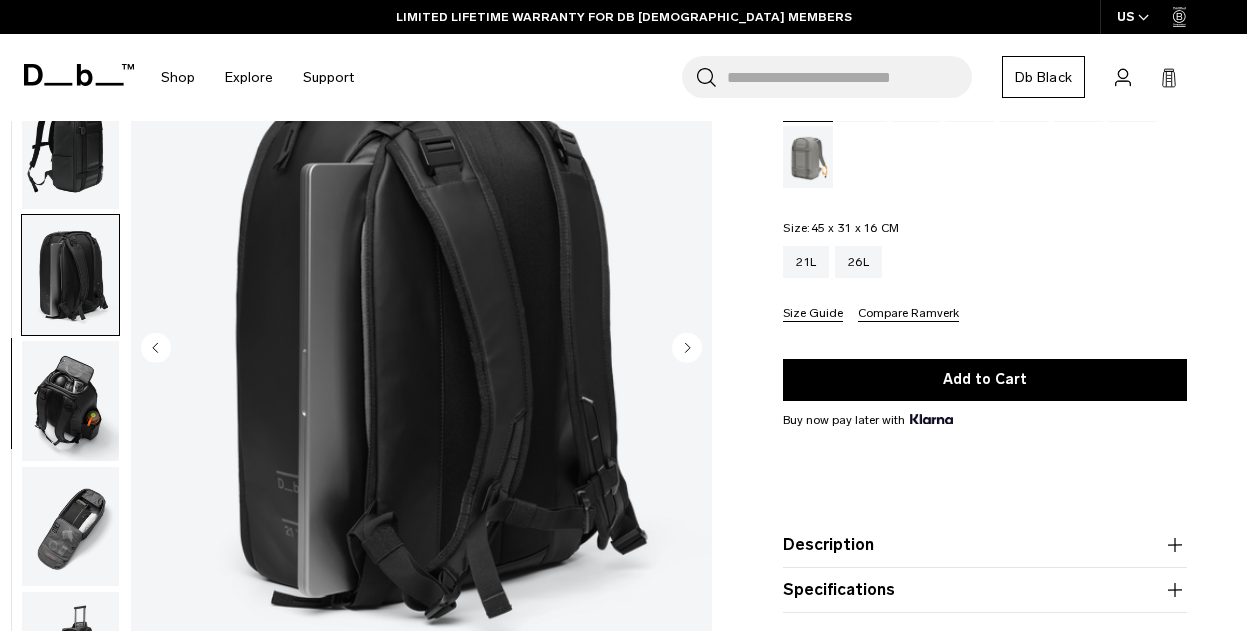 click 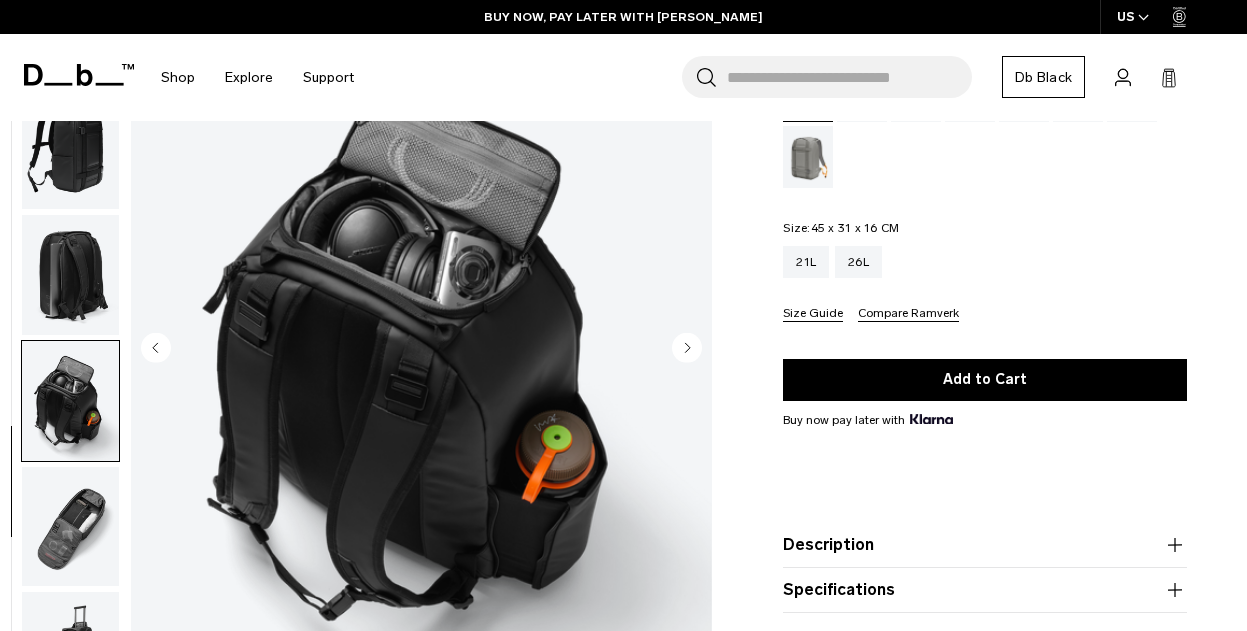 click 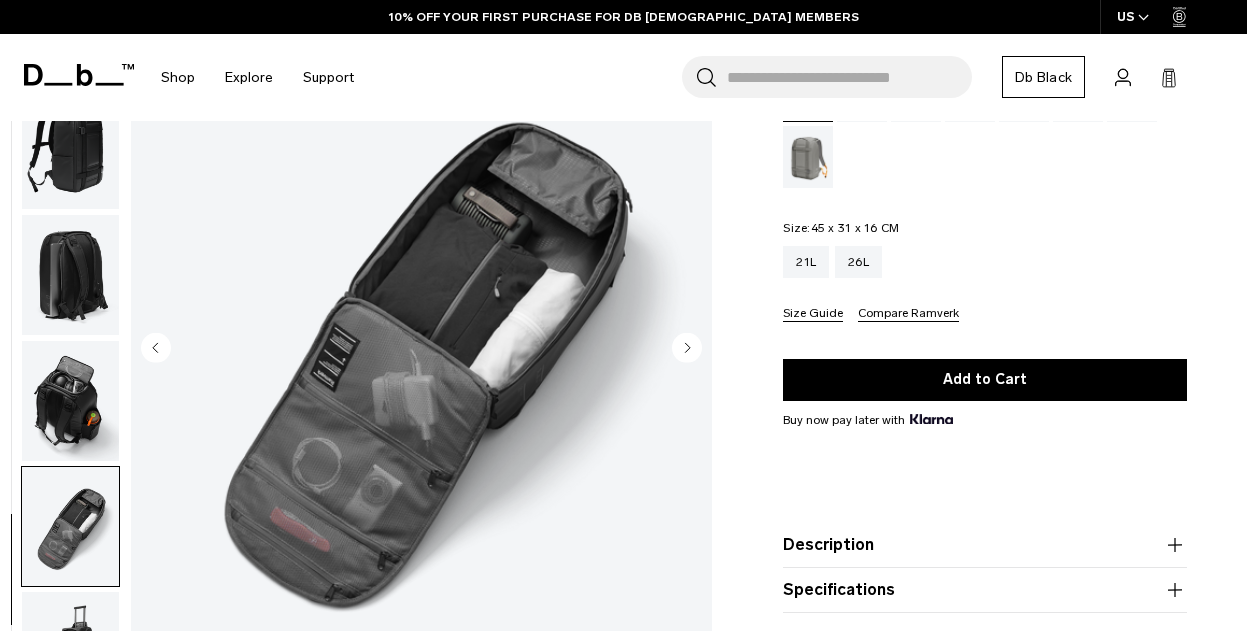 click 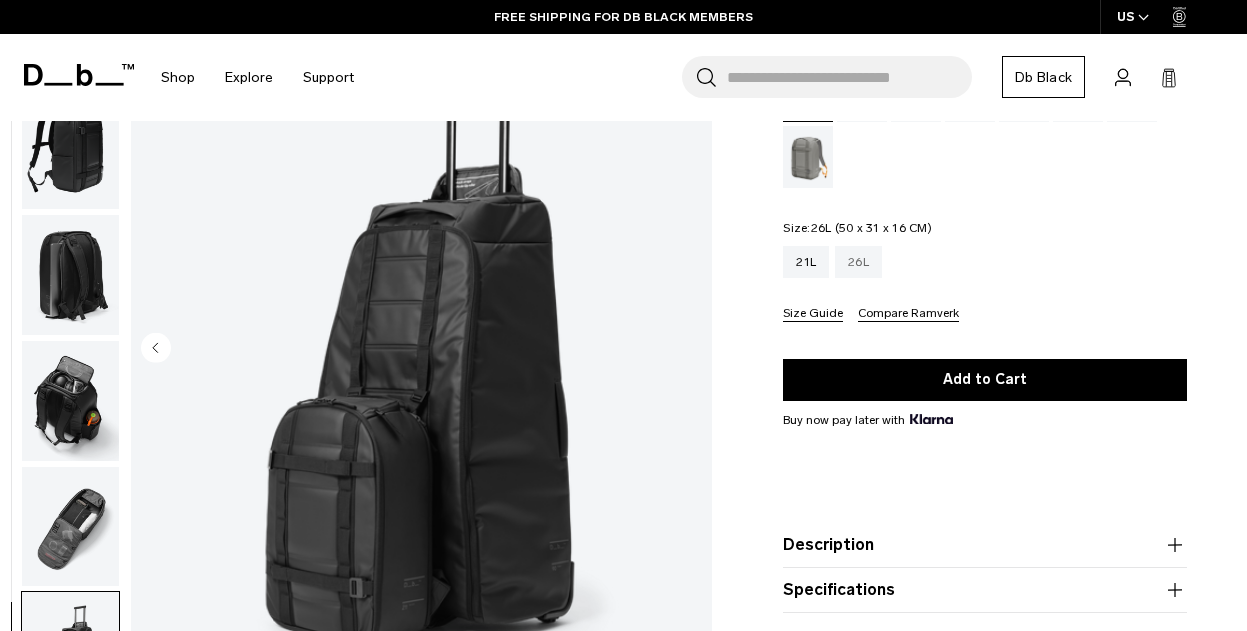 click on "26L" at bounding box center [858, 262] 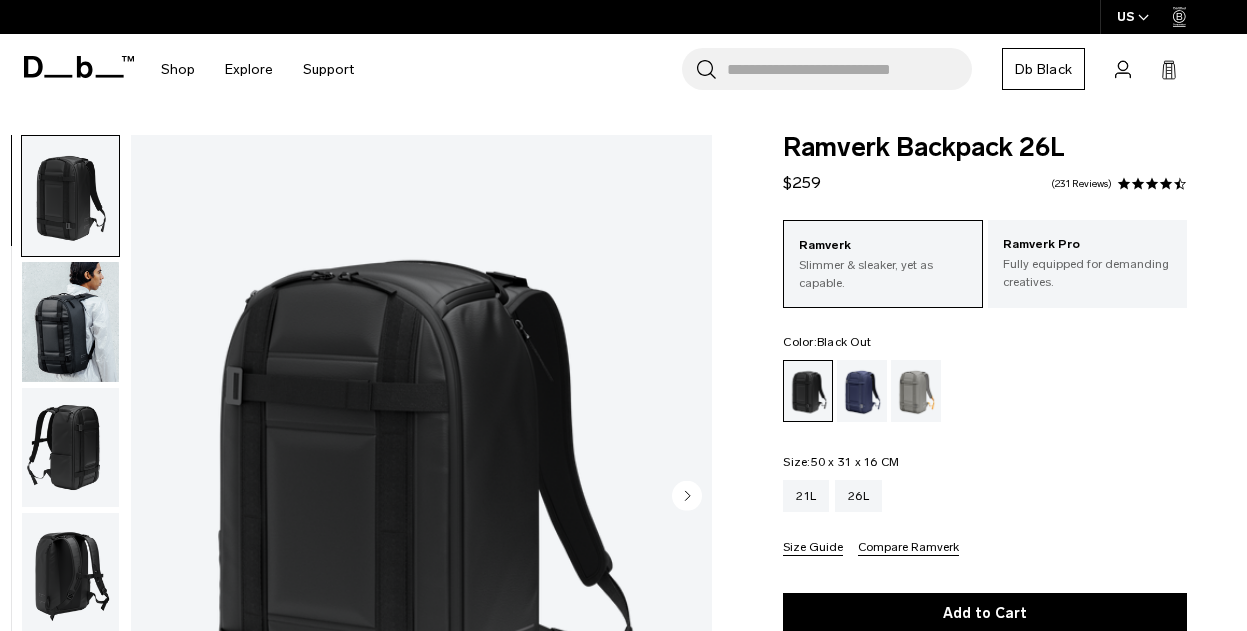 scroll, scrollTop: 100, scrollLeft: 0, axis: vertical 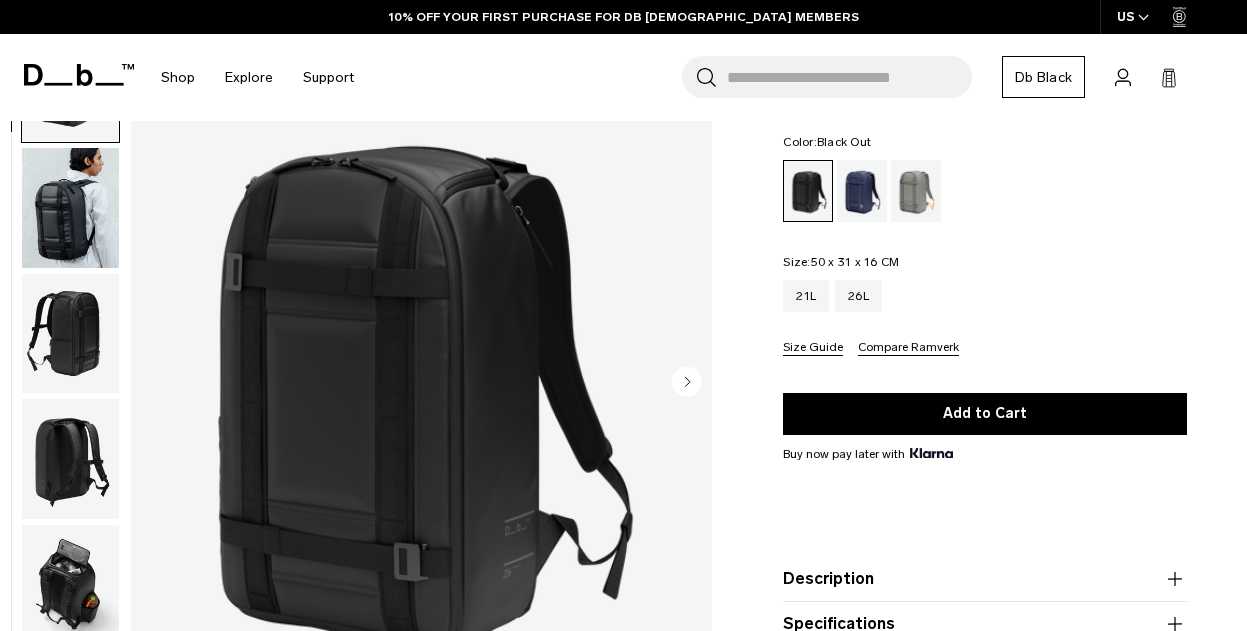 click 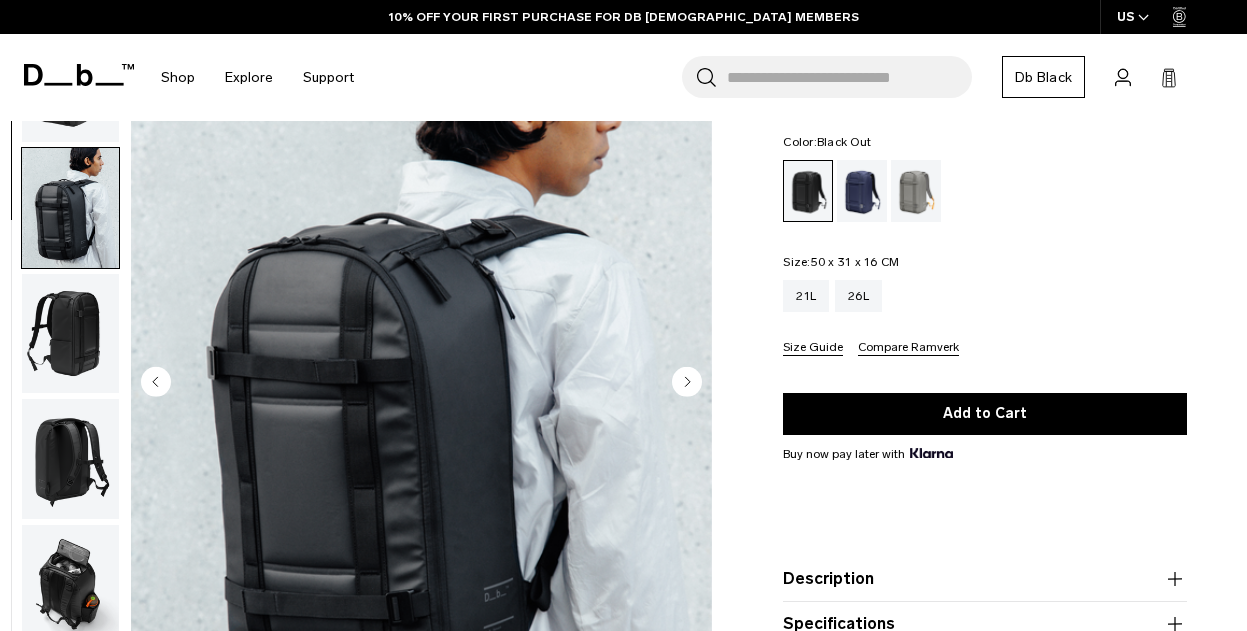 scroll, scrollTop: 126, scrollLeft: 0, axis: vertical 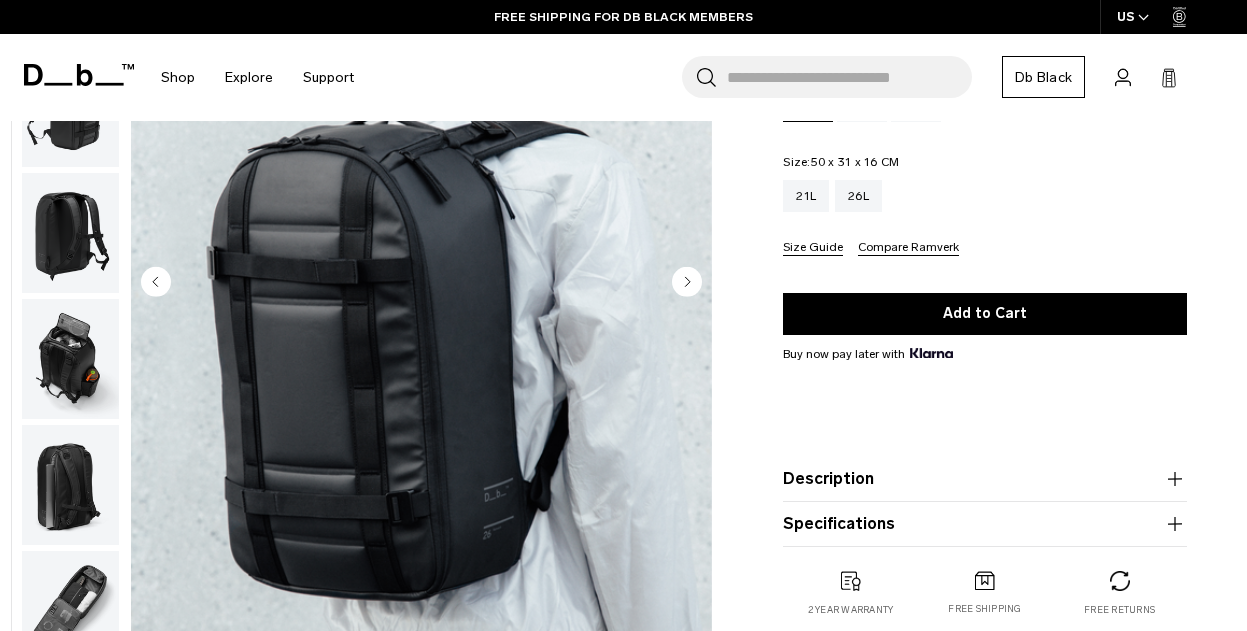click 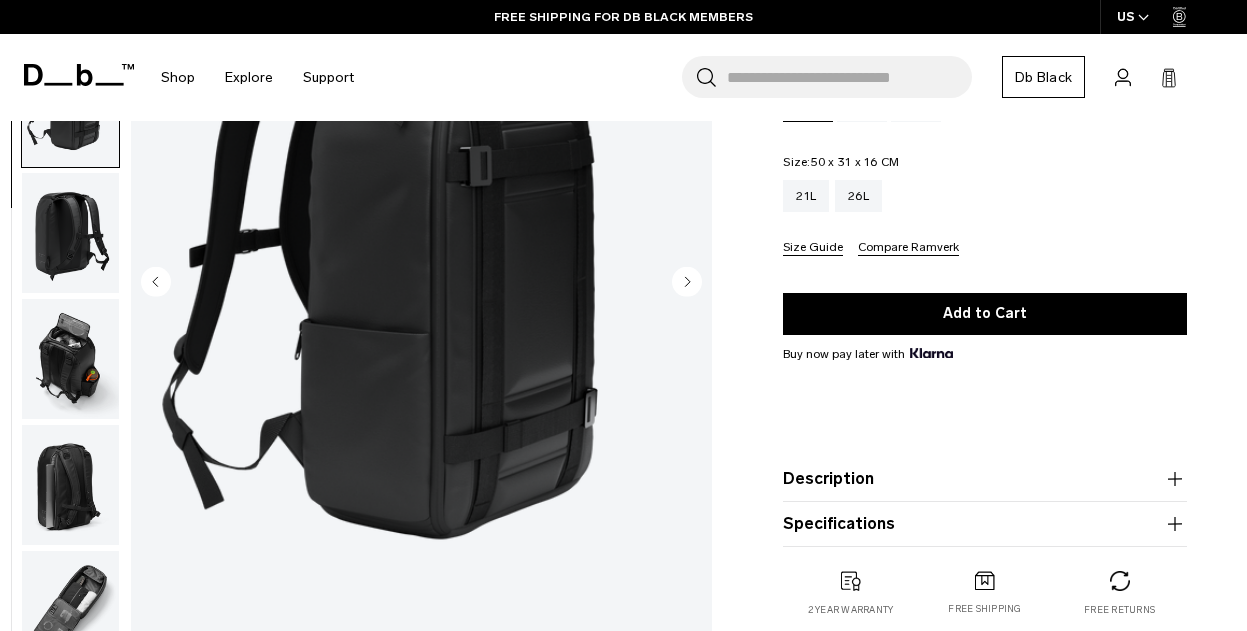 scroll, scrollTop: 252, scrollLeft: 0, axis: vertical 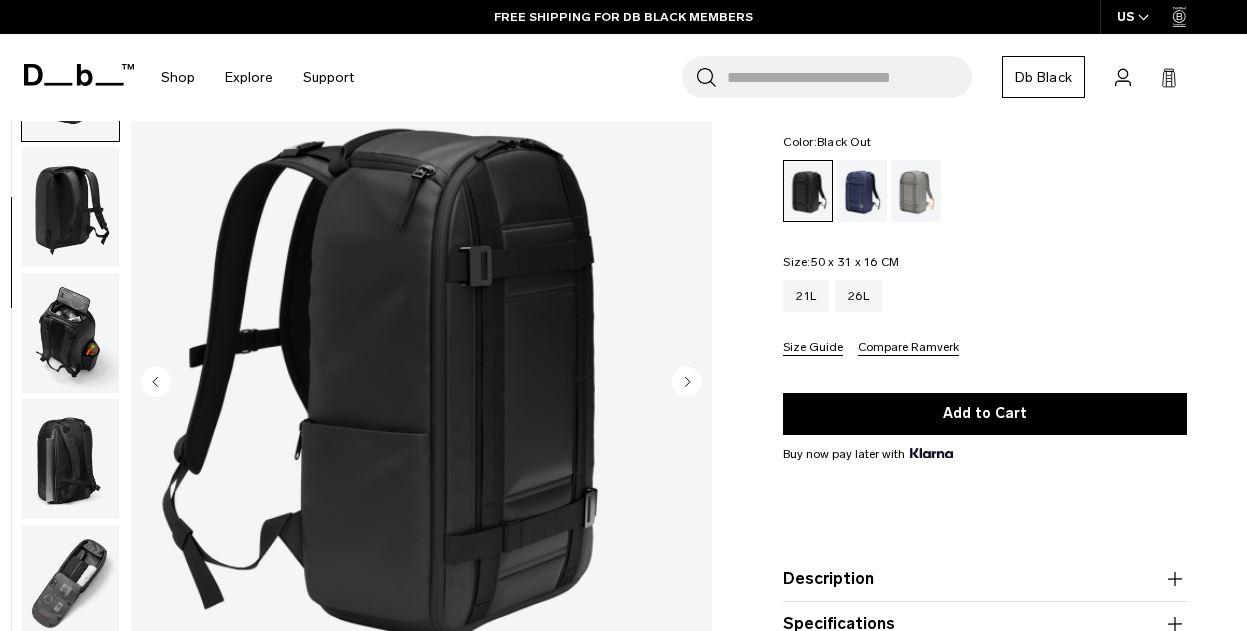 click 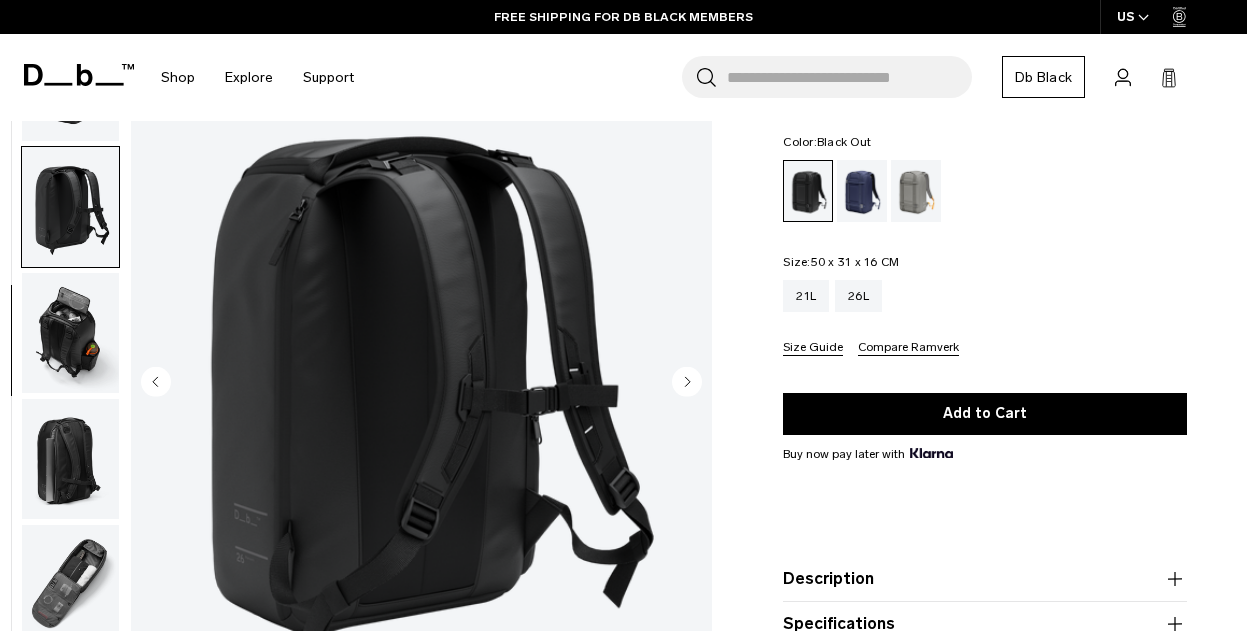 scroll, scrollTop: 276, scrollLeft: 0, axis: vertical 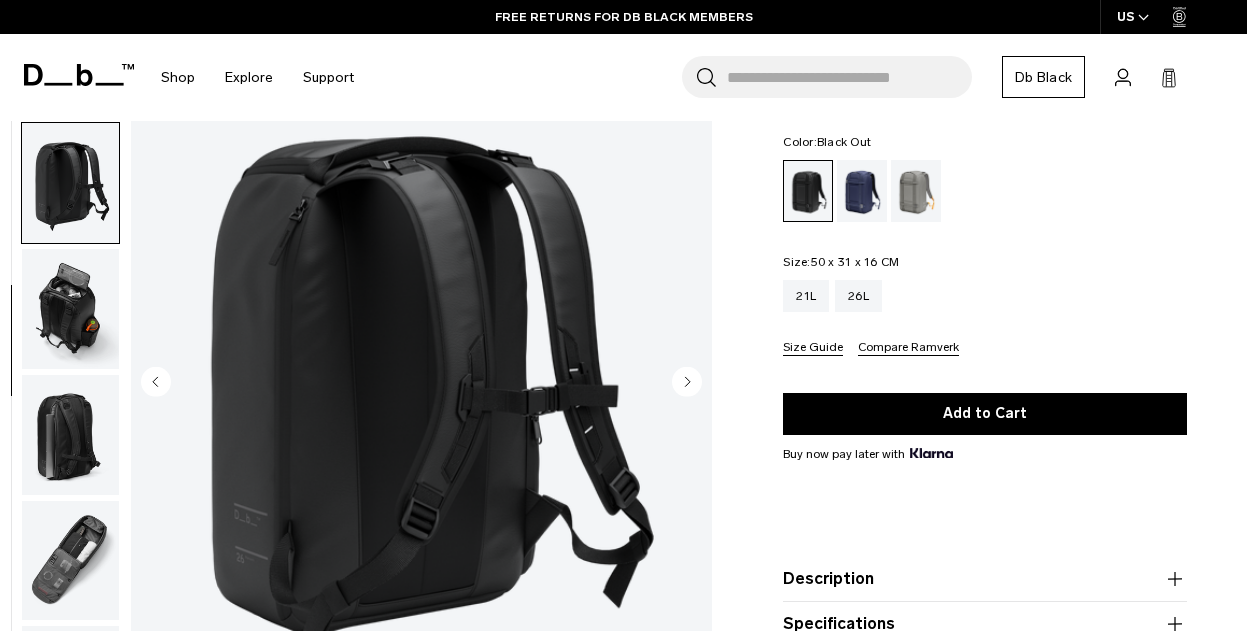 click 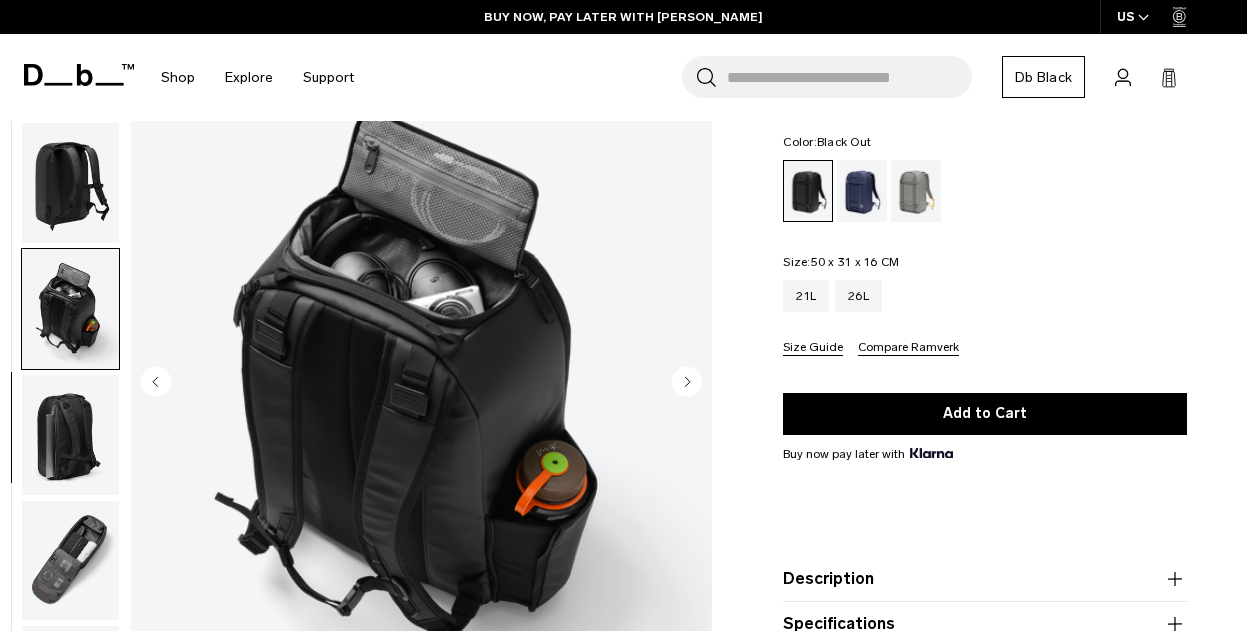 click 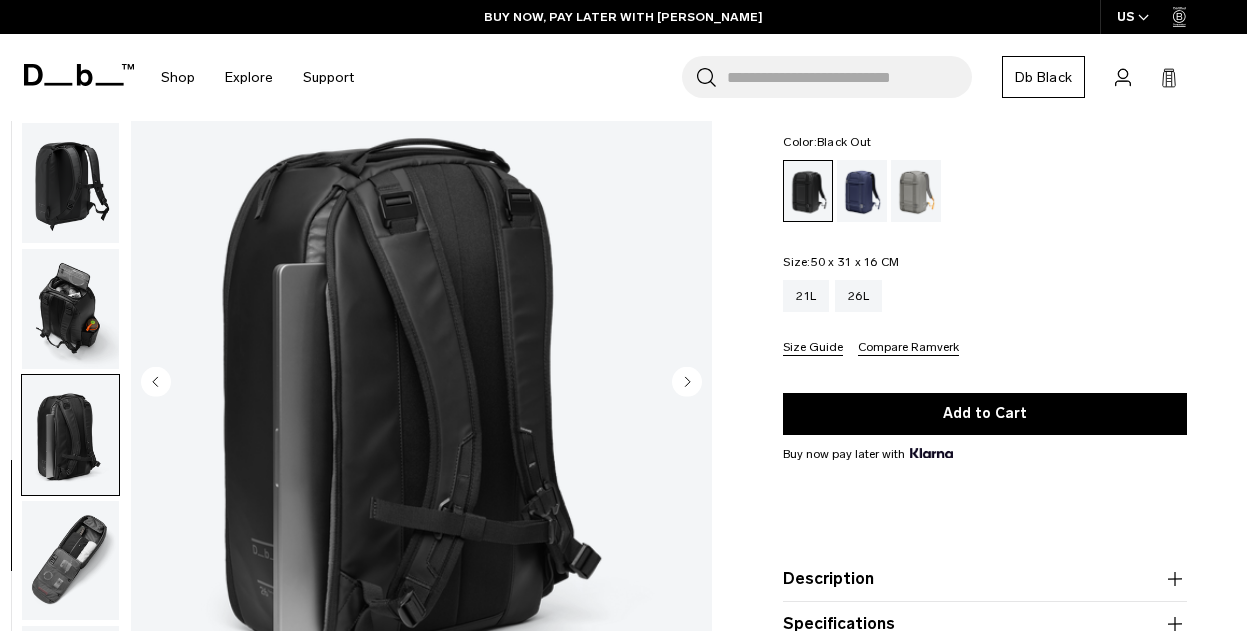 click 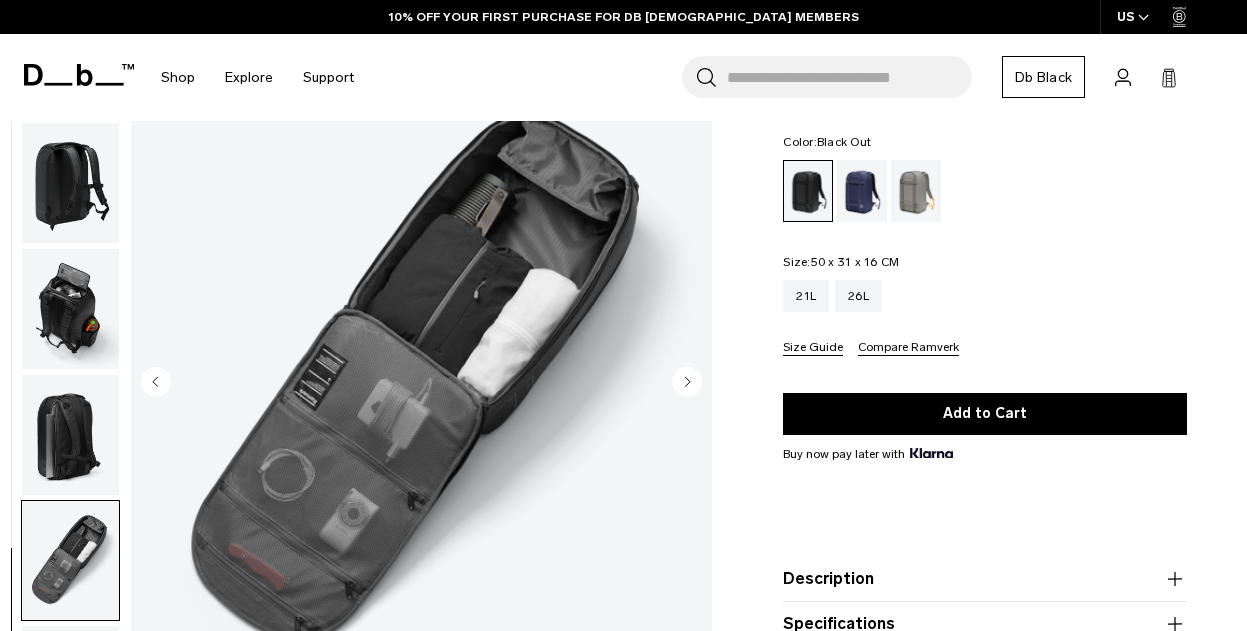 click 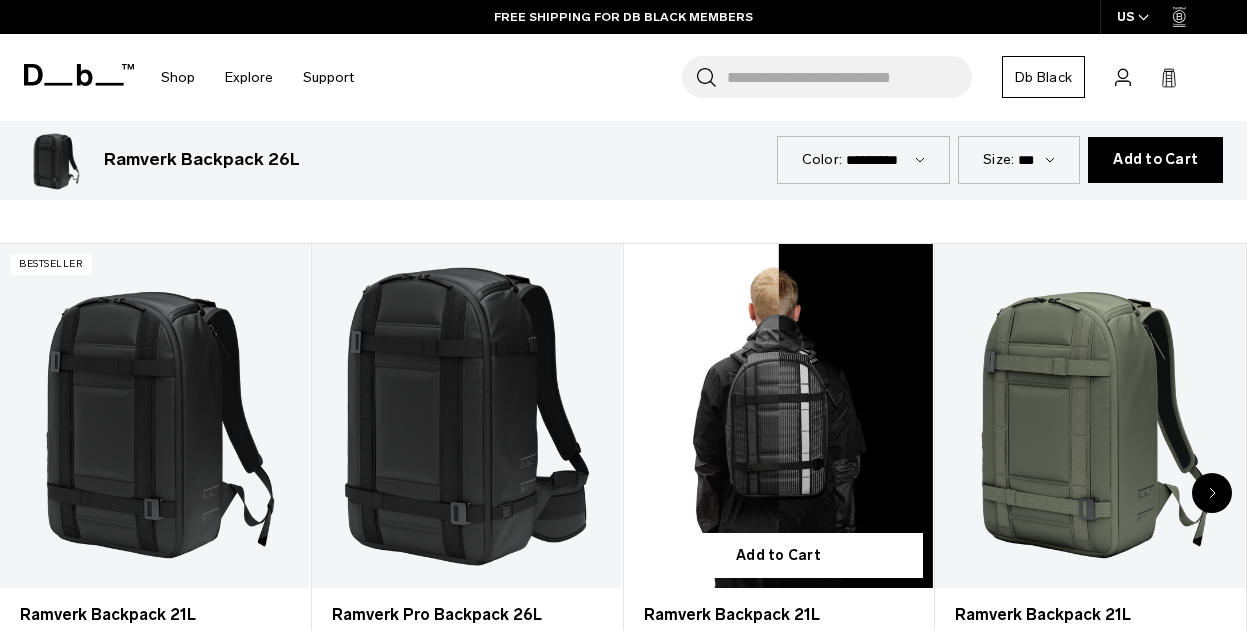 scroll, scrollTop: 1000, scrollLeft: 0, axis: vertical 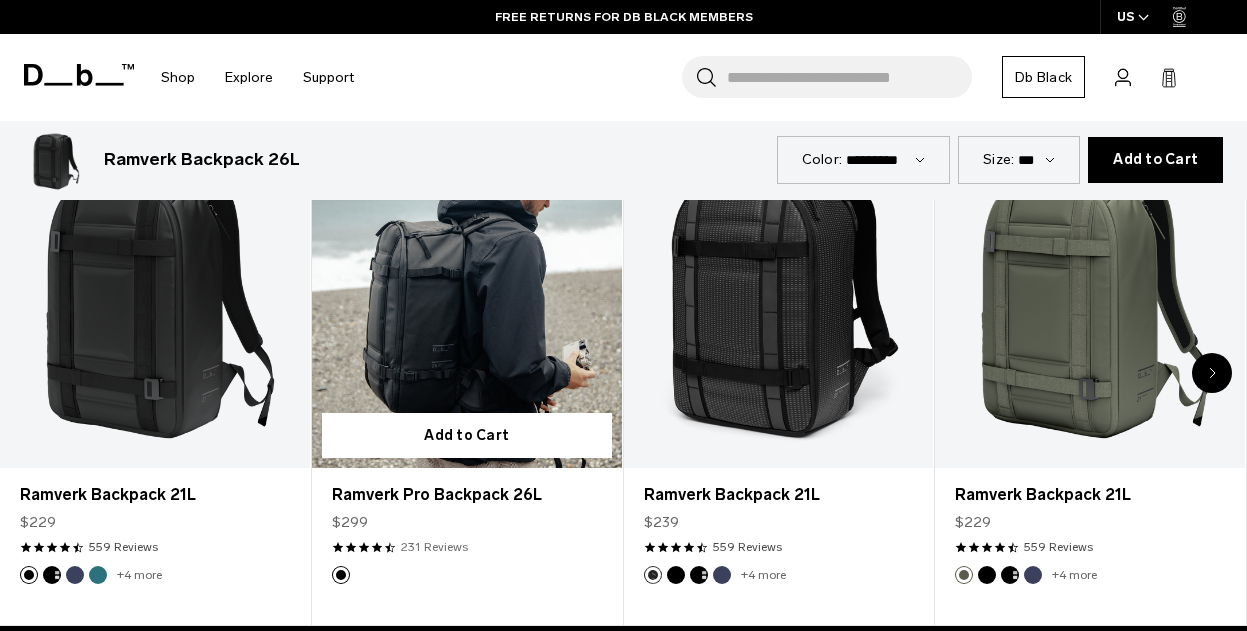 click on "231 Reviews" at bounding box center [434, 547] 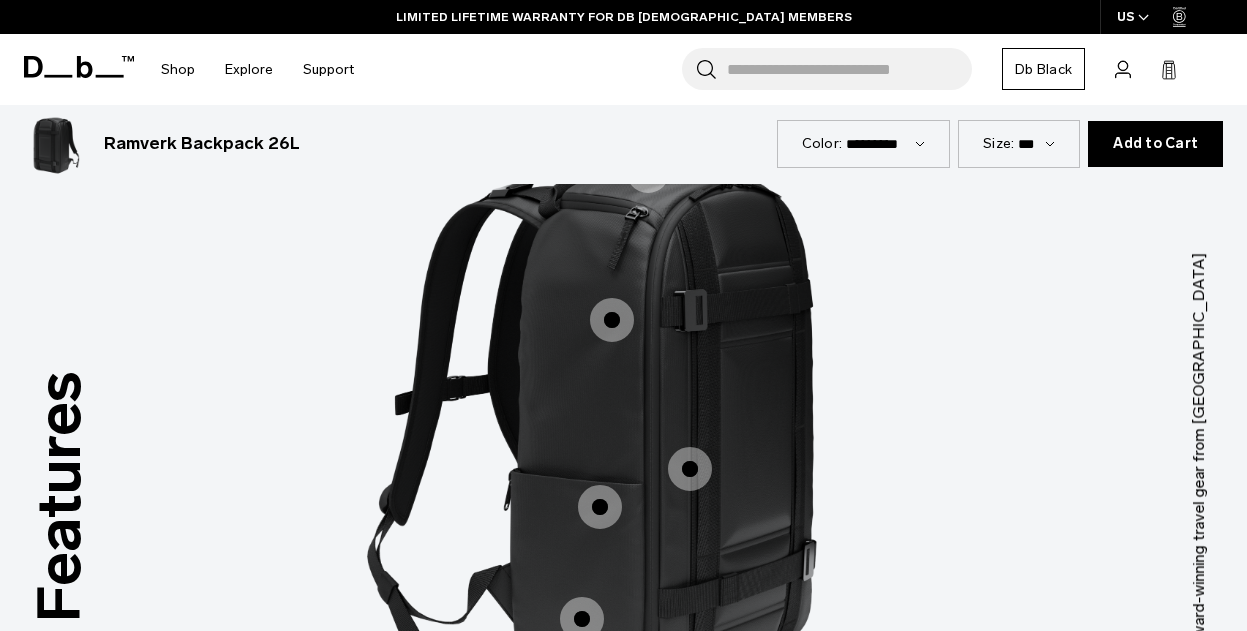 scroll, scrollTop: 2406, scrollLeft: 0, axis: vertical 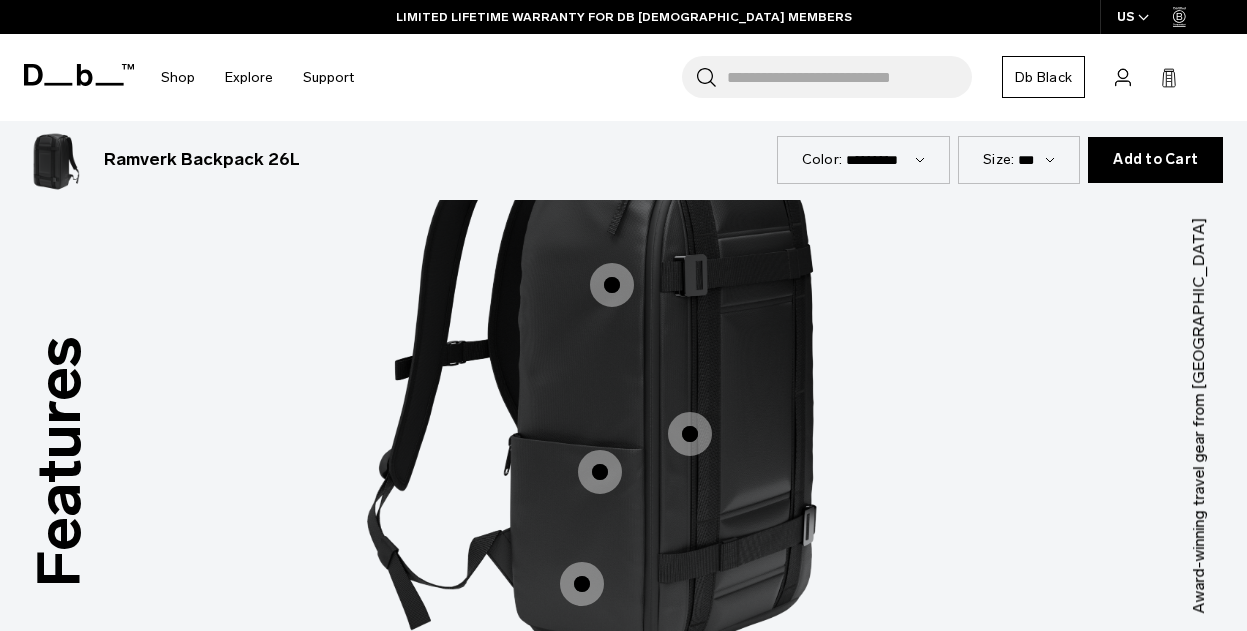 click at bounding box center (600, 472) 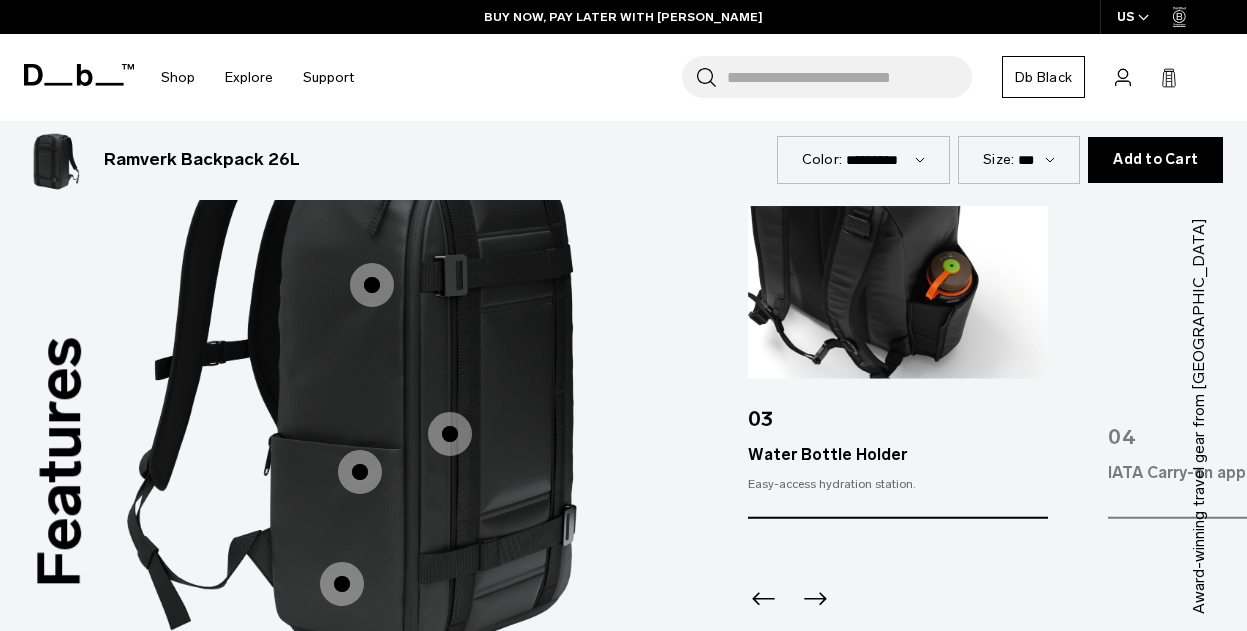click at bounding box center (450, 434) 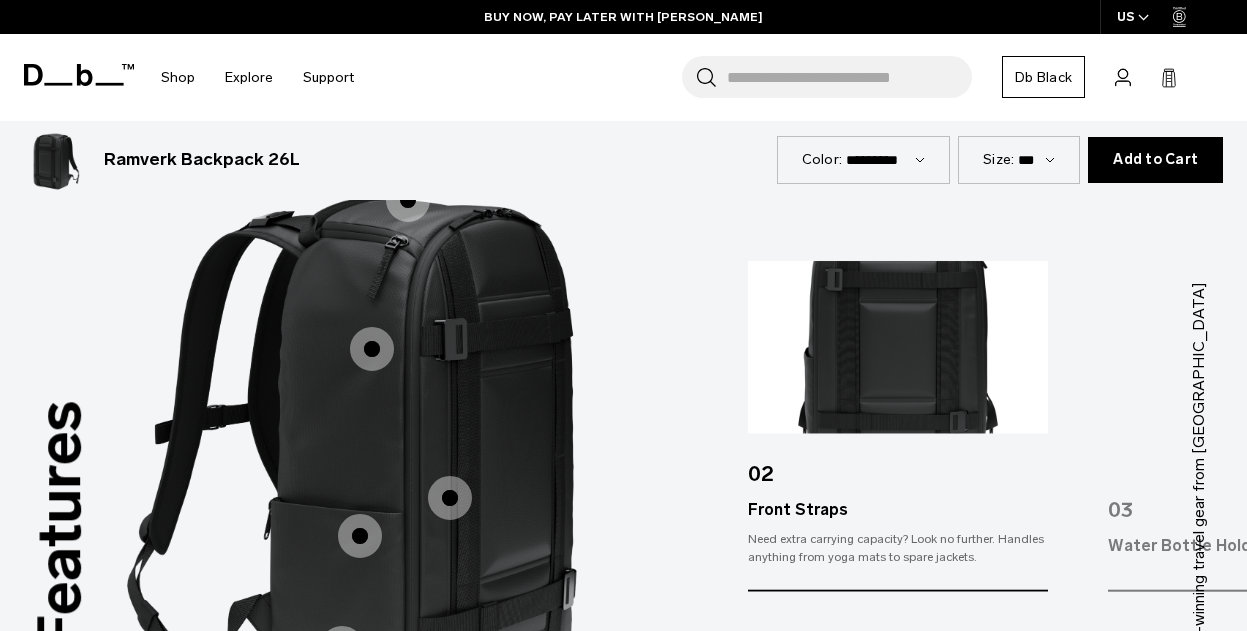 scroll, scrollTop: 2306, scrollLeft: 0, axis: vertical 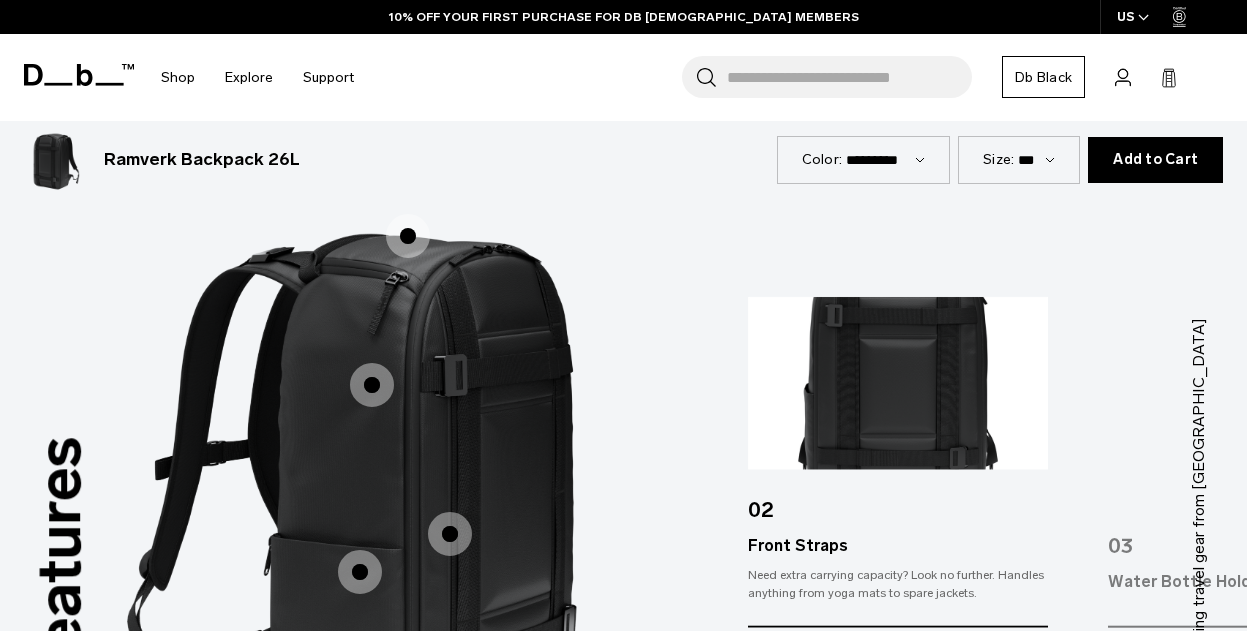 click at bounding box center (372, 385) 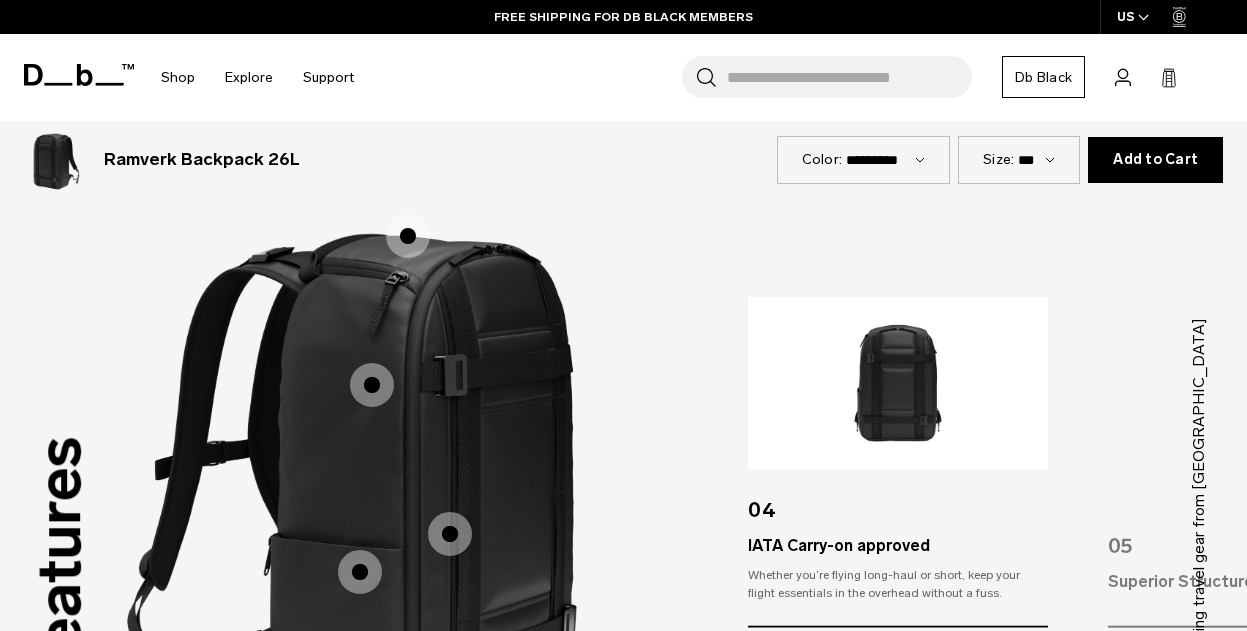 click at bounding box center [408, 236] 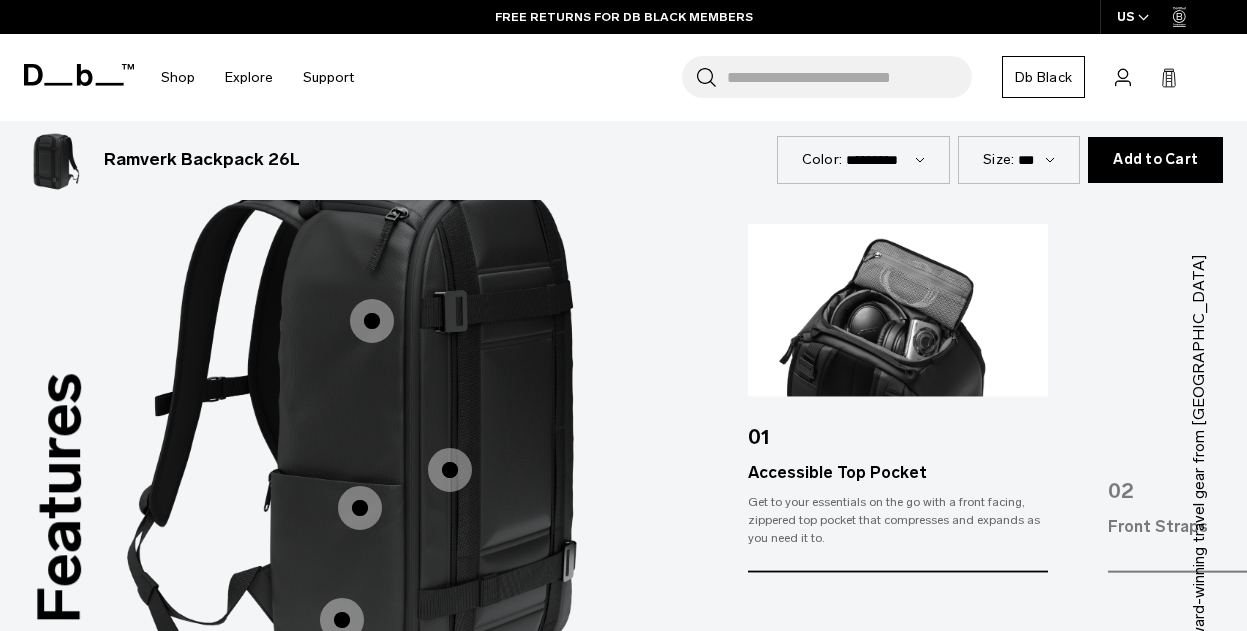 scroll, scrollTop: 2406, scrollLeft: 0, axis: vertical 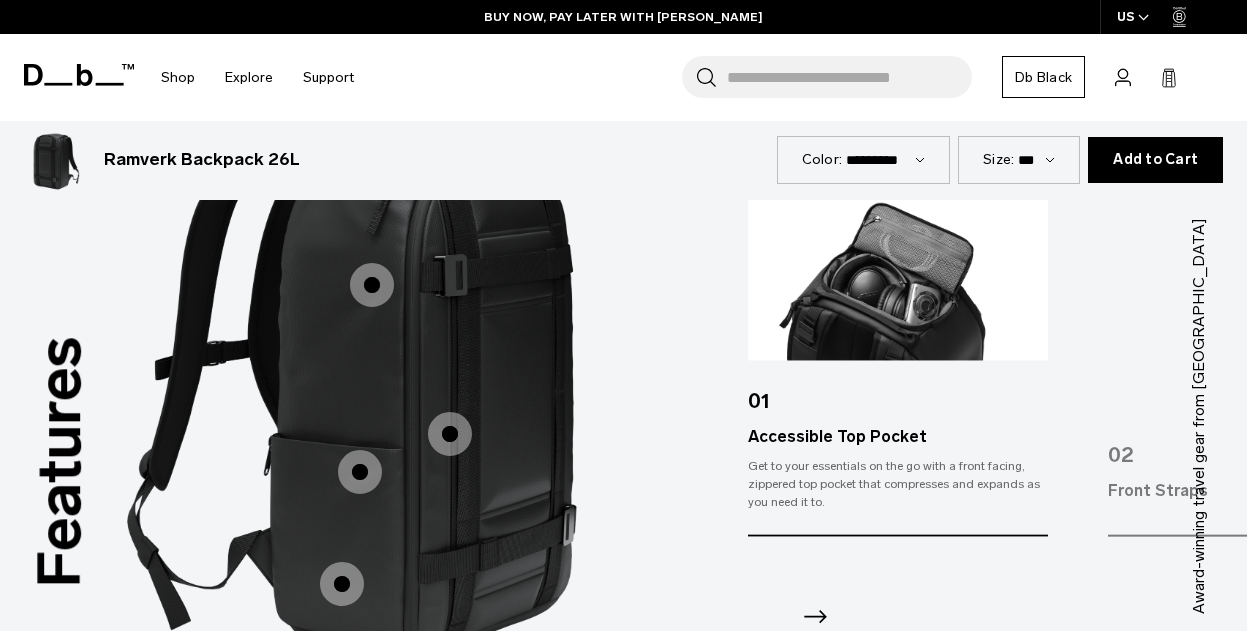 click at bounding box center [342, 584] 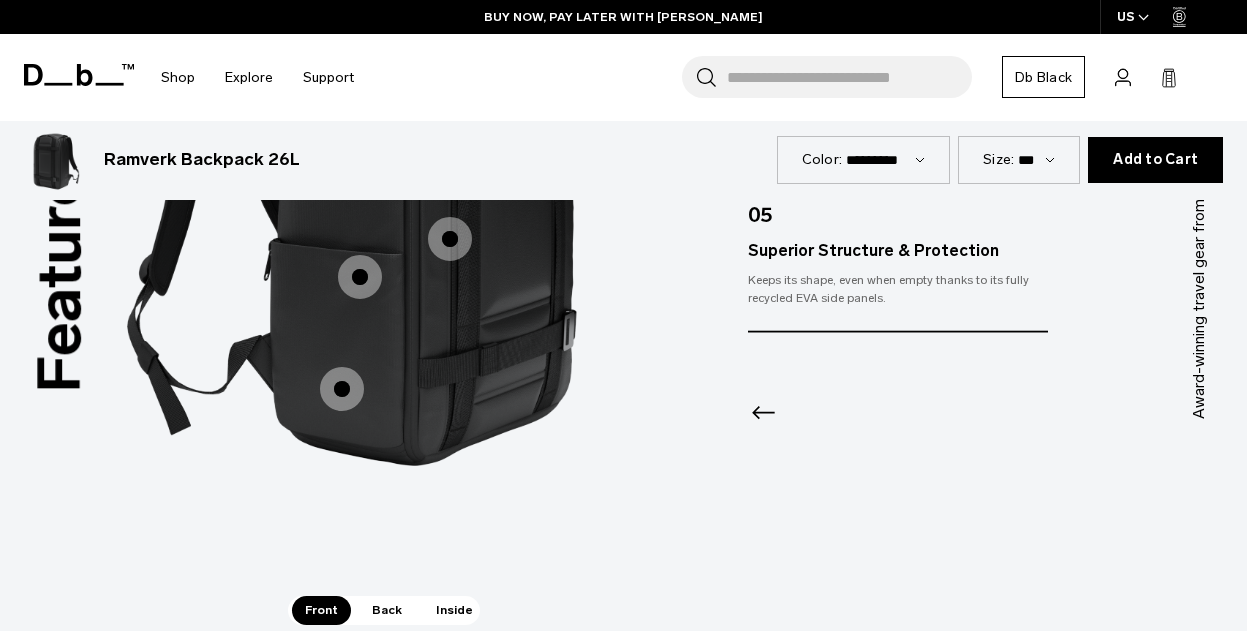 scroll, scrollTop: 2606, scrollLeft: 0, axis: vertical 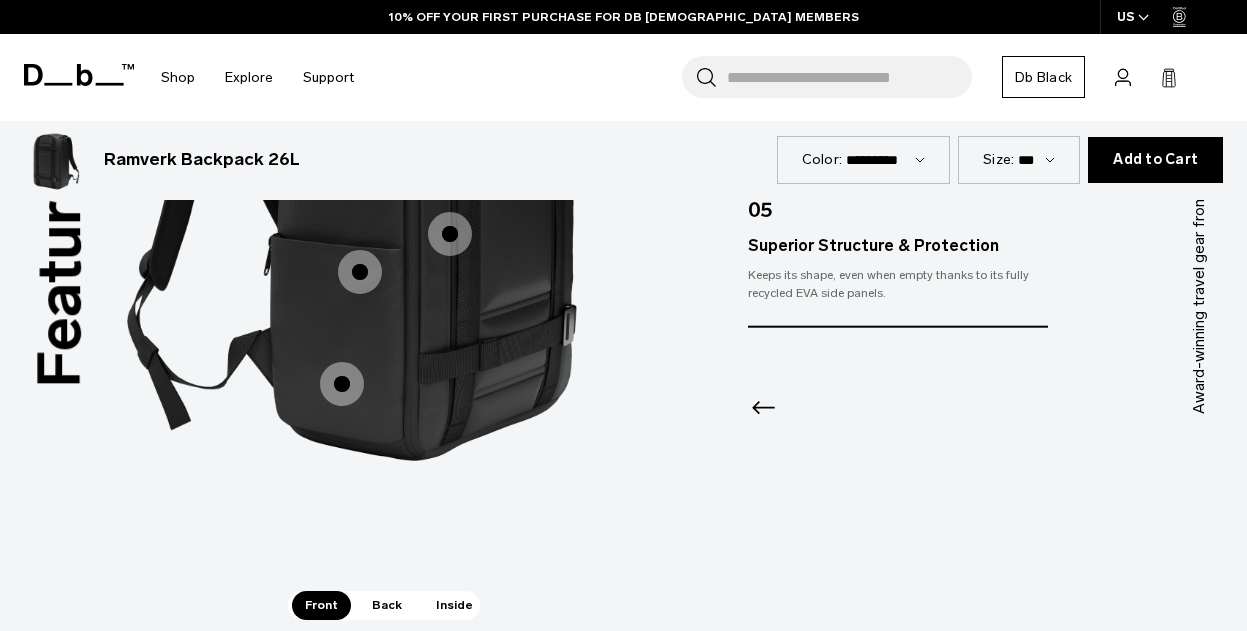click on "Inside" at bounding box center [454, 605] 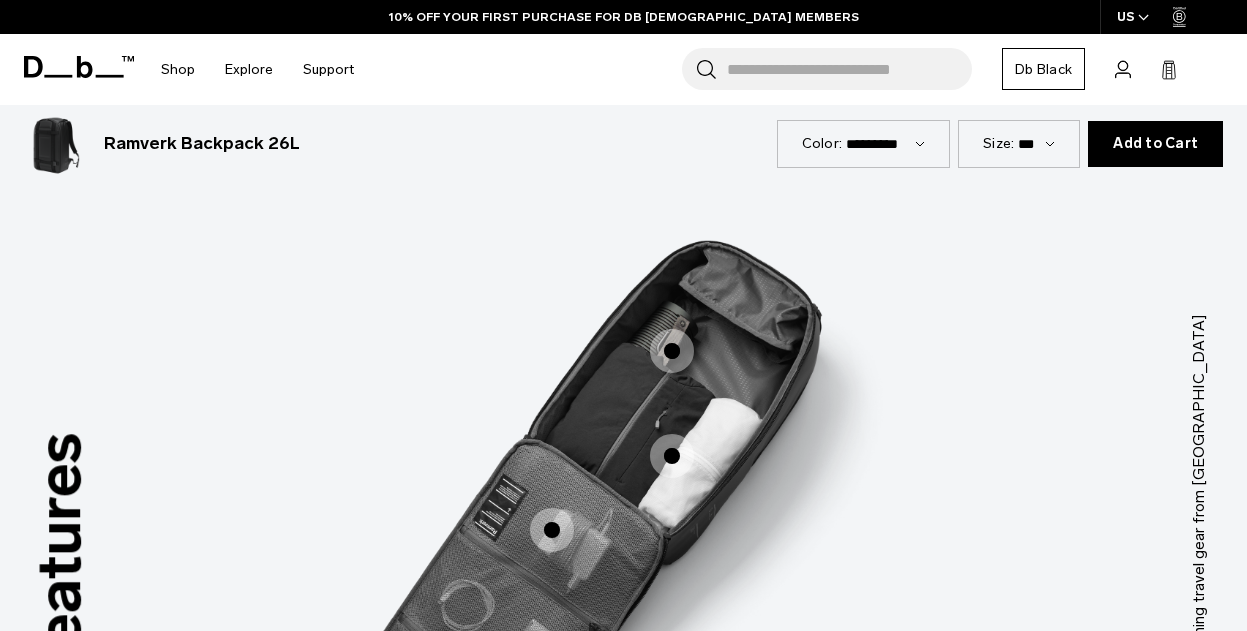 scroll, scrollTop: 2306, scrollLeft: 0, axis: vertical 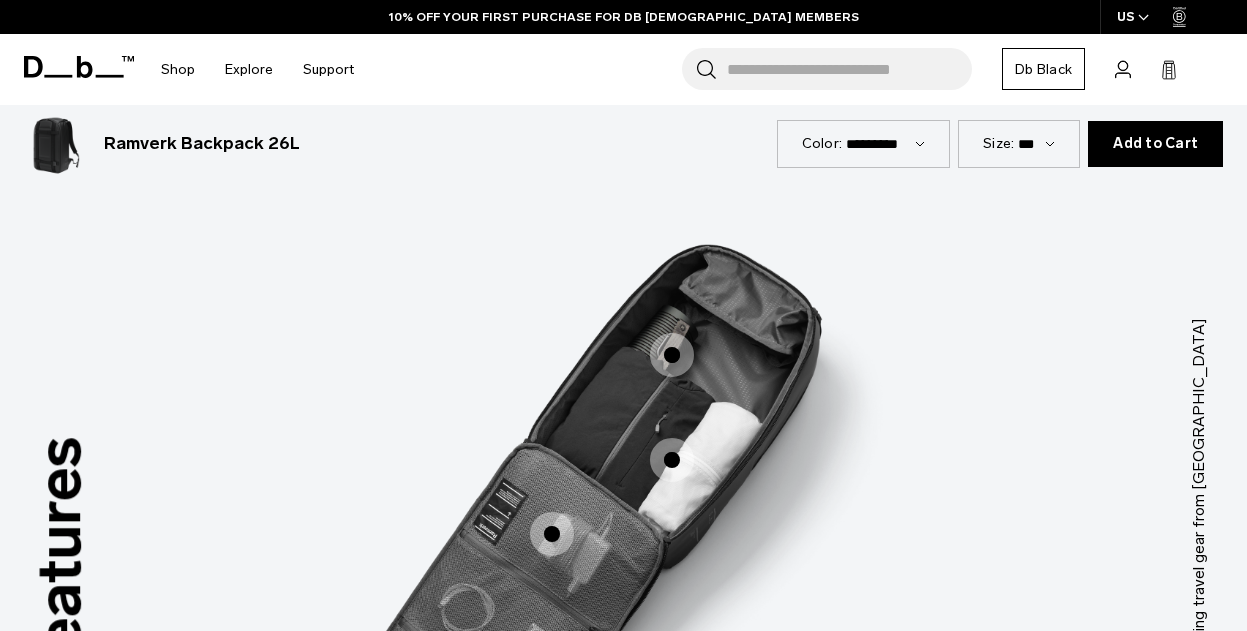 click at bounding box center (672, 355) 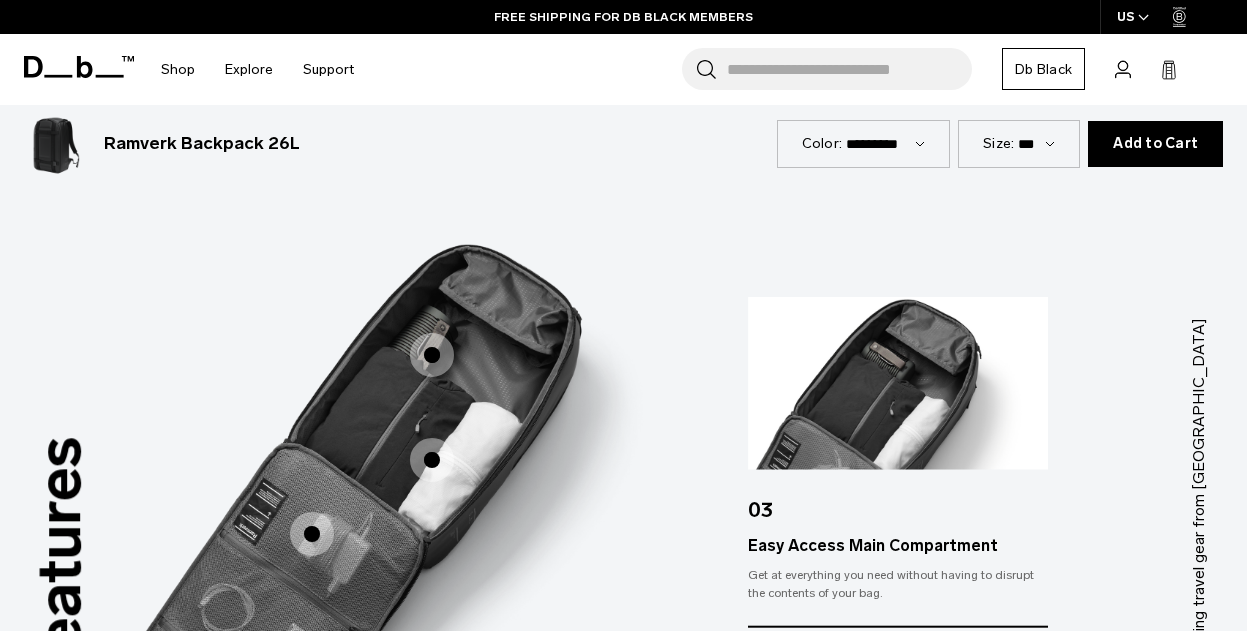 click at bounding box center [432, 460] 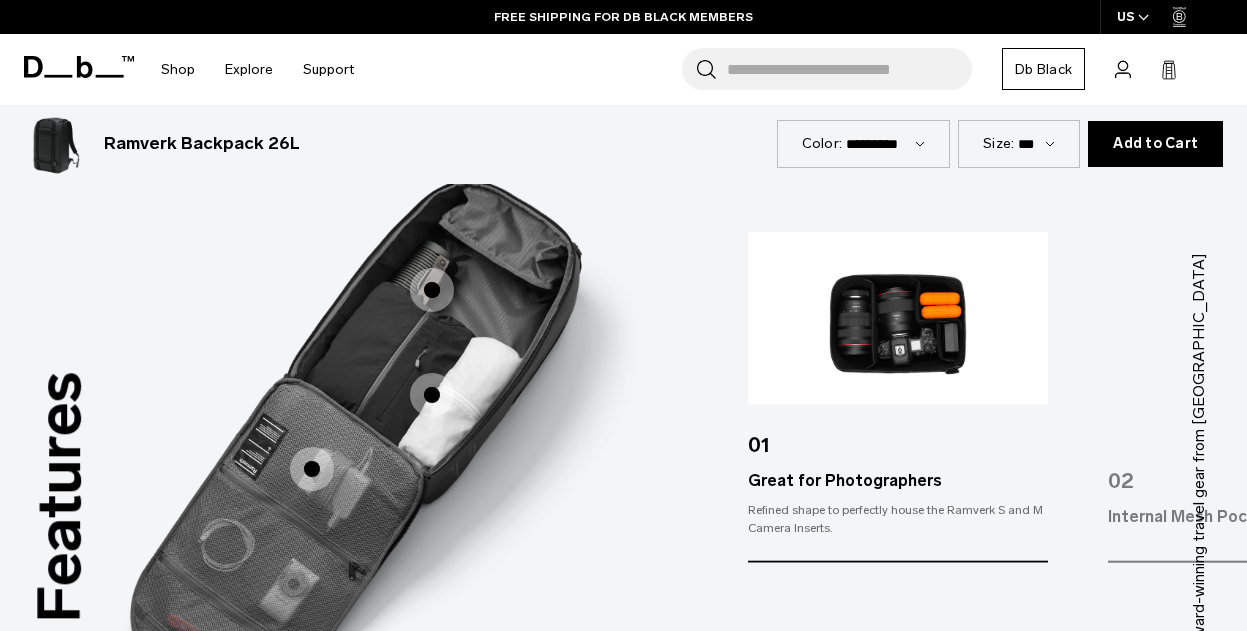 scroll, scrollTop: 2406, scrollLeft: 0, axis: vertical 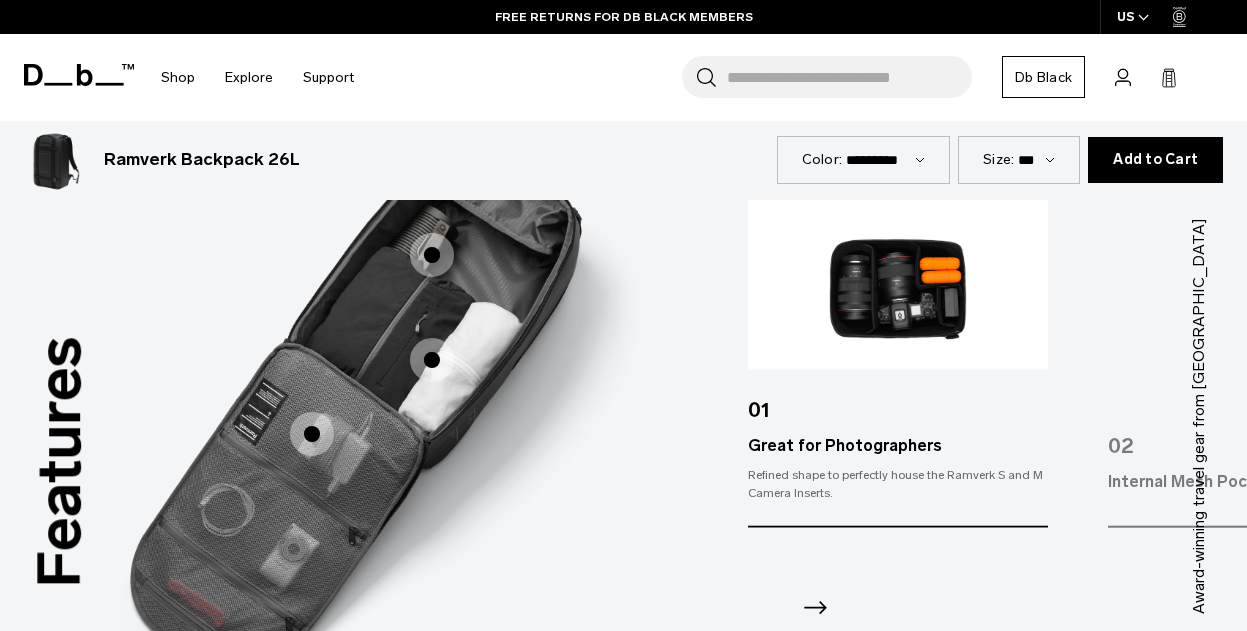 click at bounding box center (312, 434) 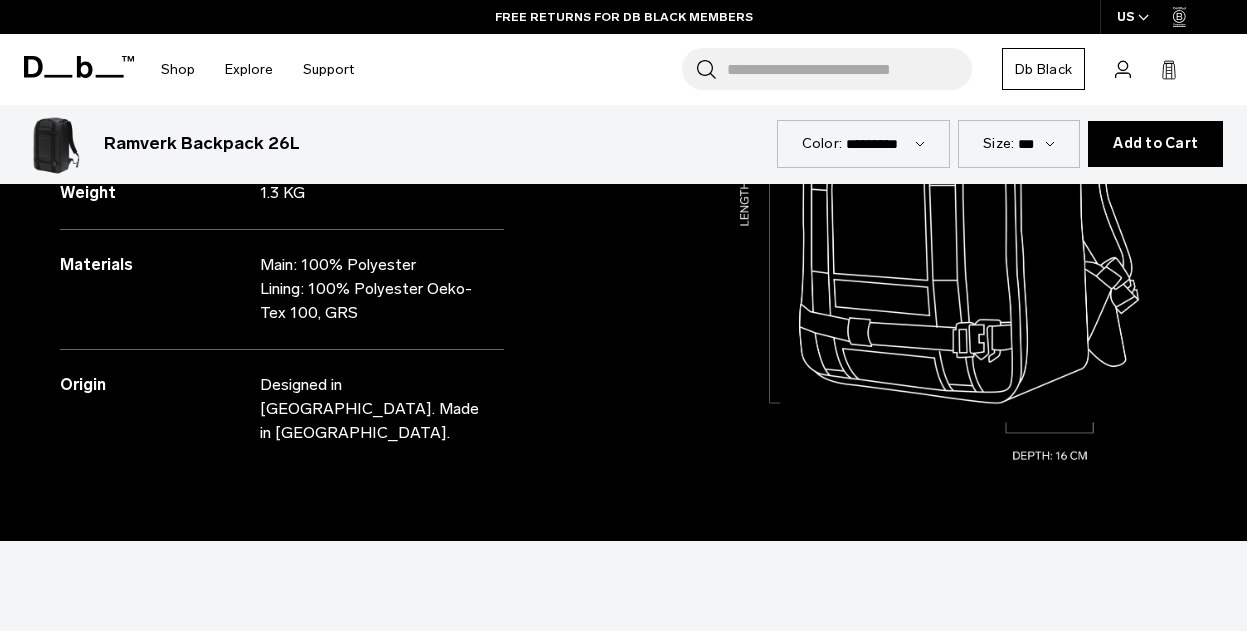 scroll, scrollTop: 1406, scrollLeft: 0, axis: vertical 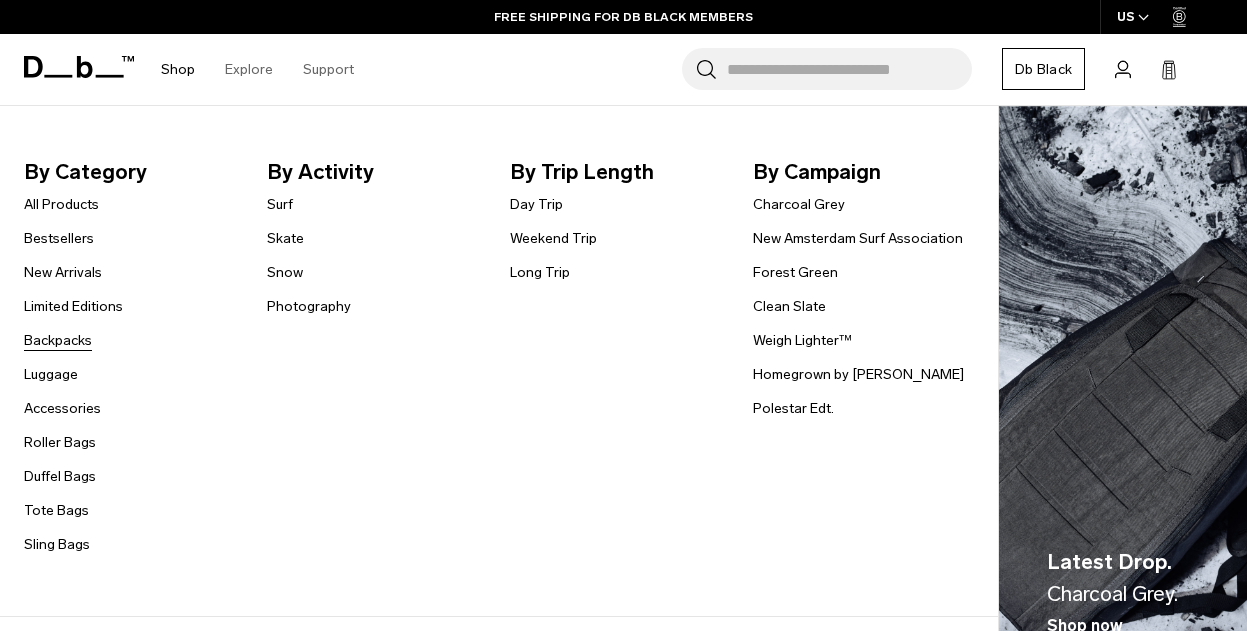 click on "Backpacks" at bounding box center (58, 340) 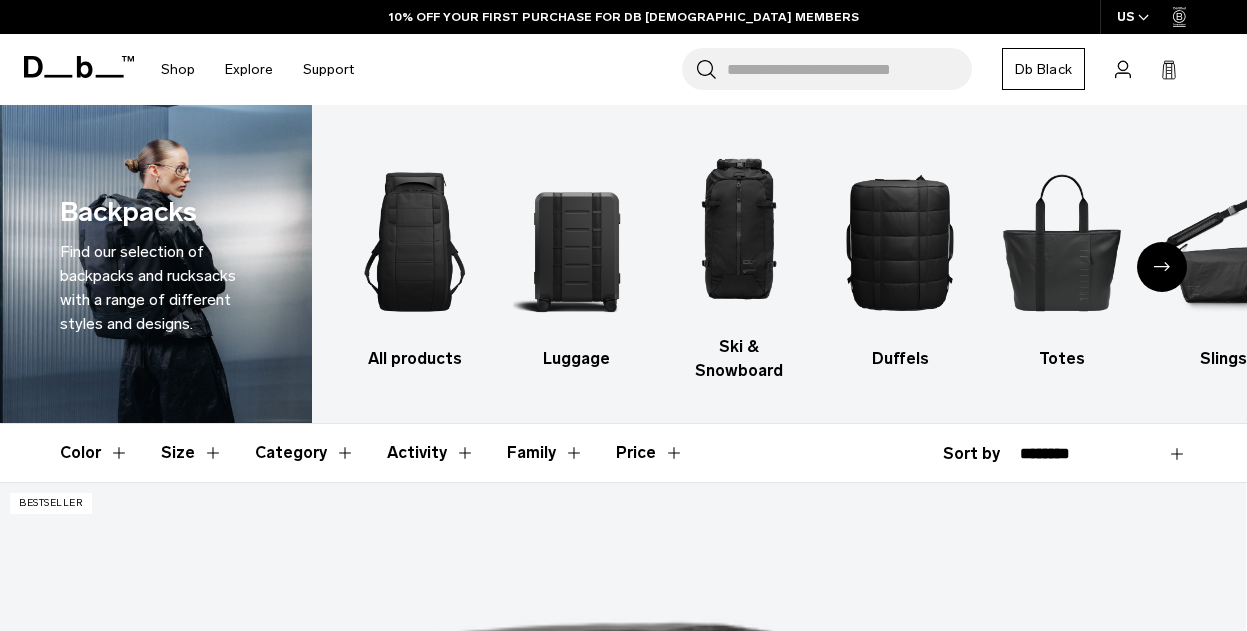 scroll, scrollTop: 0, scrollLeft: 0, axis: both 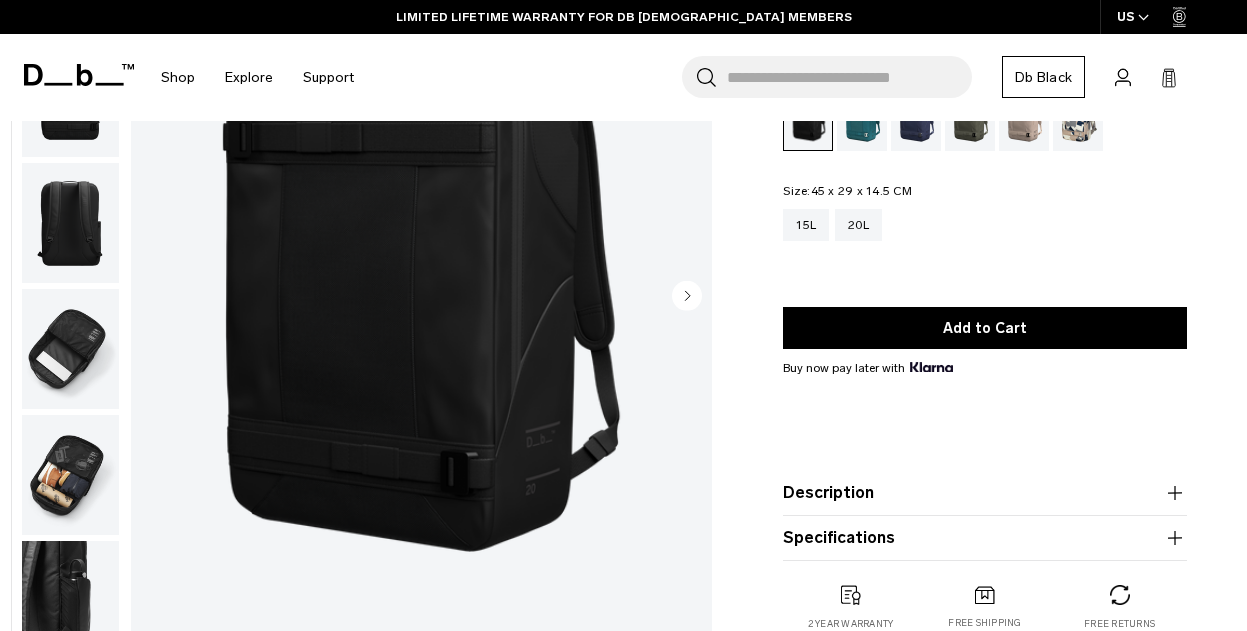 click at bounding box center (70, 349) 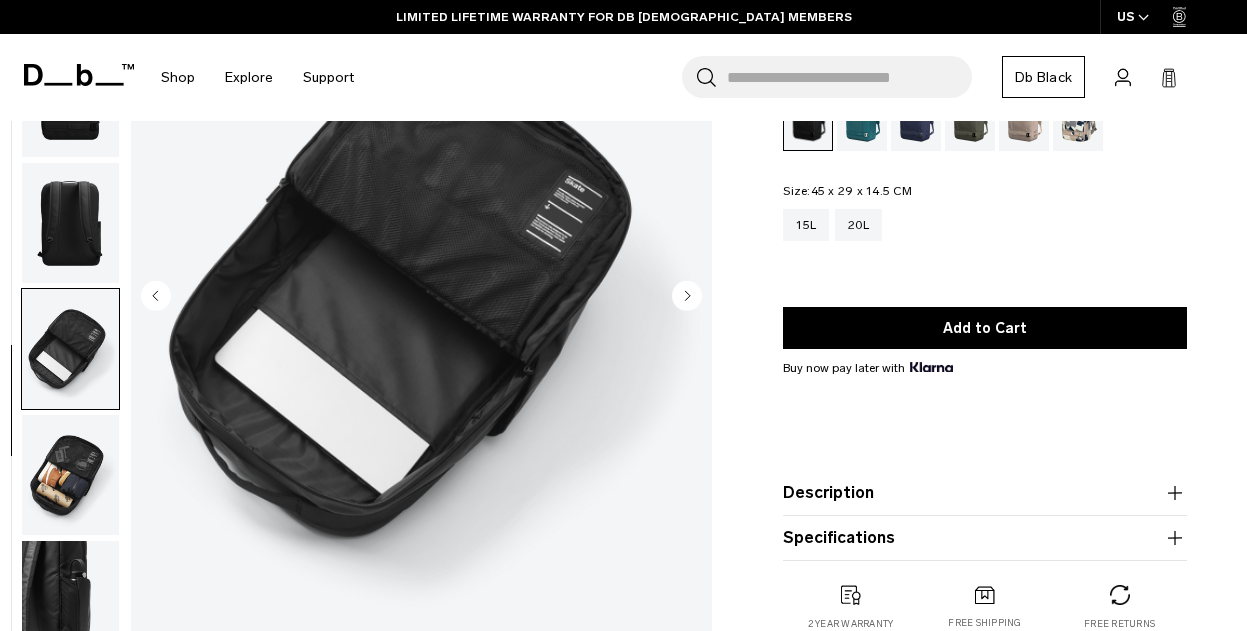 click at bounding box center (70, 475) 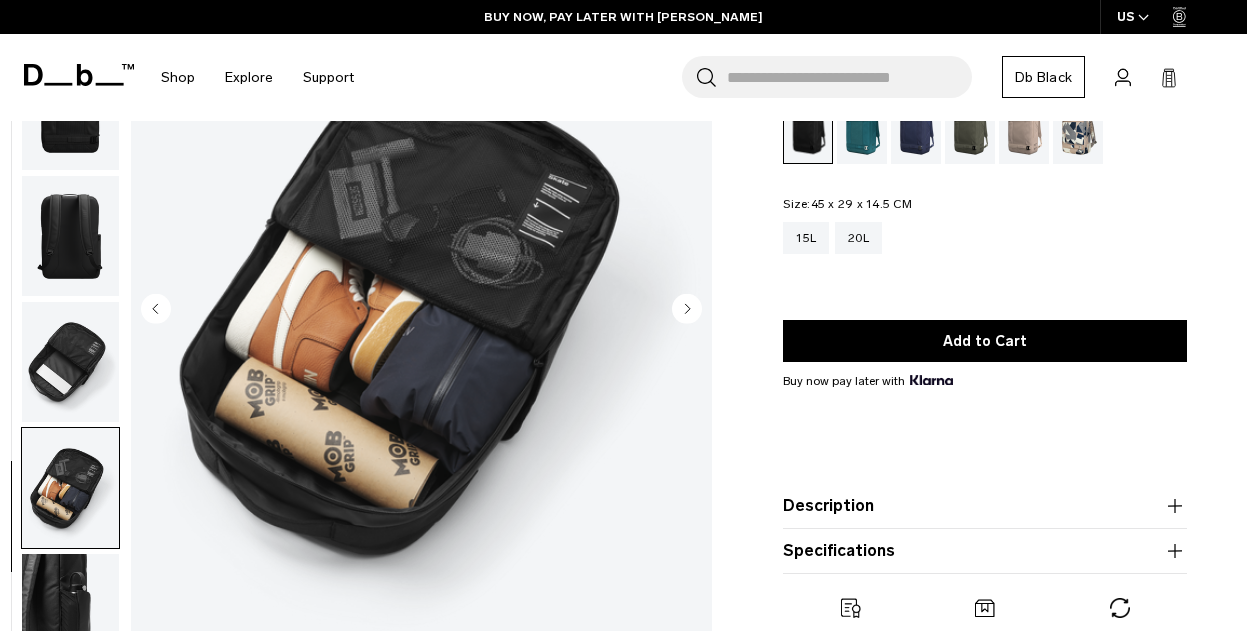 scroll, scrollTop: 100, scrollLeft: 0, axis: vertical 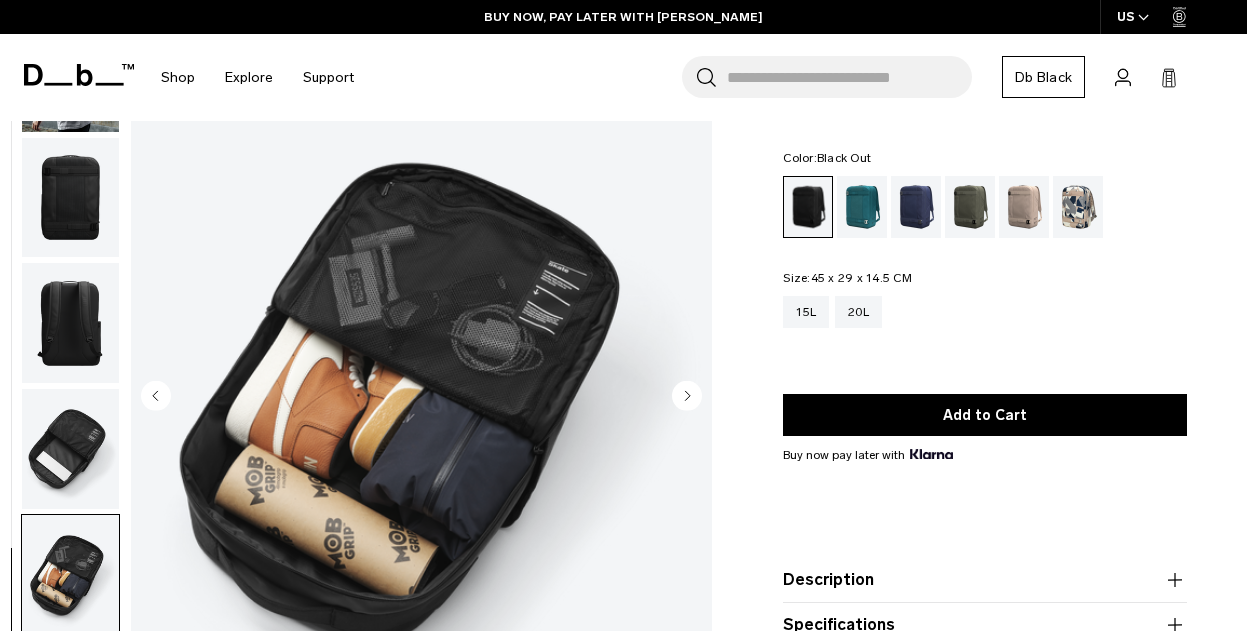 click 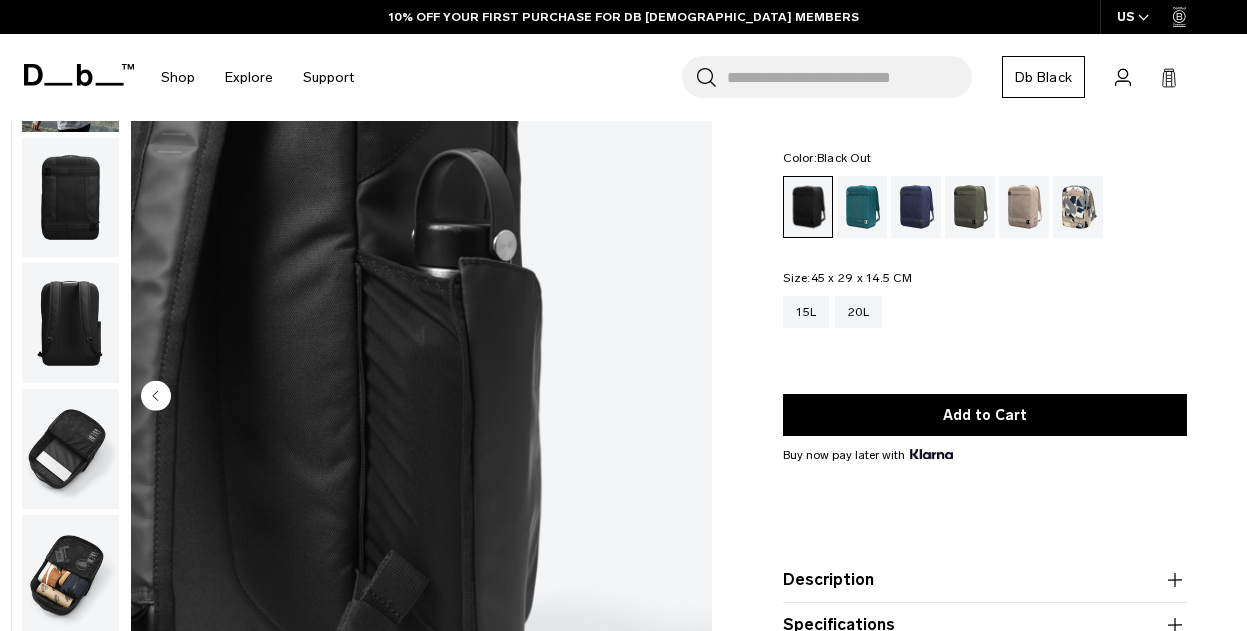 click 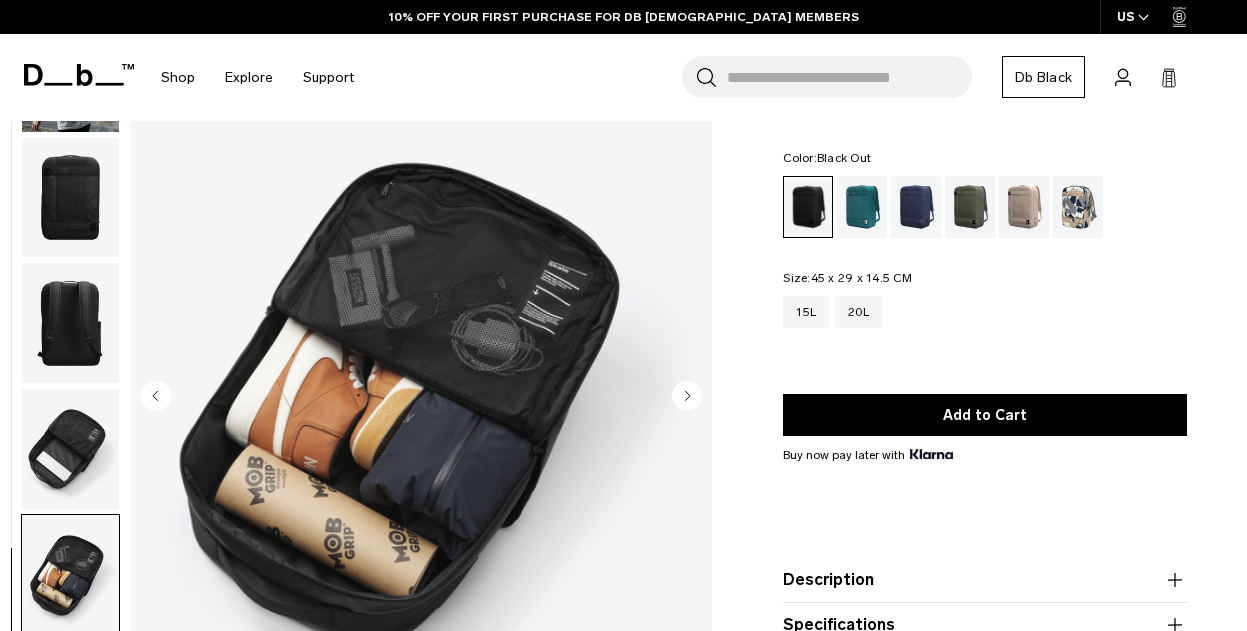 click 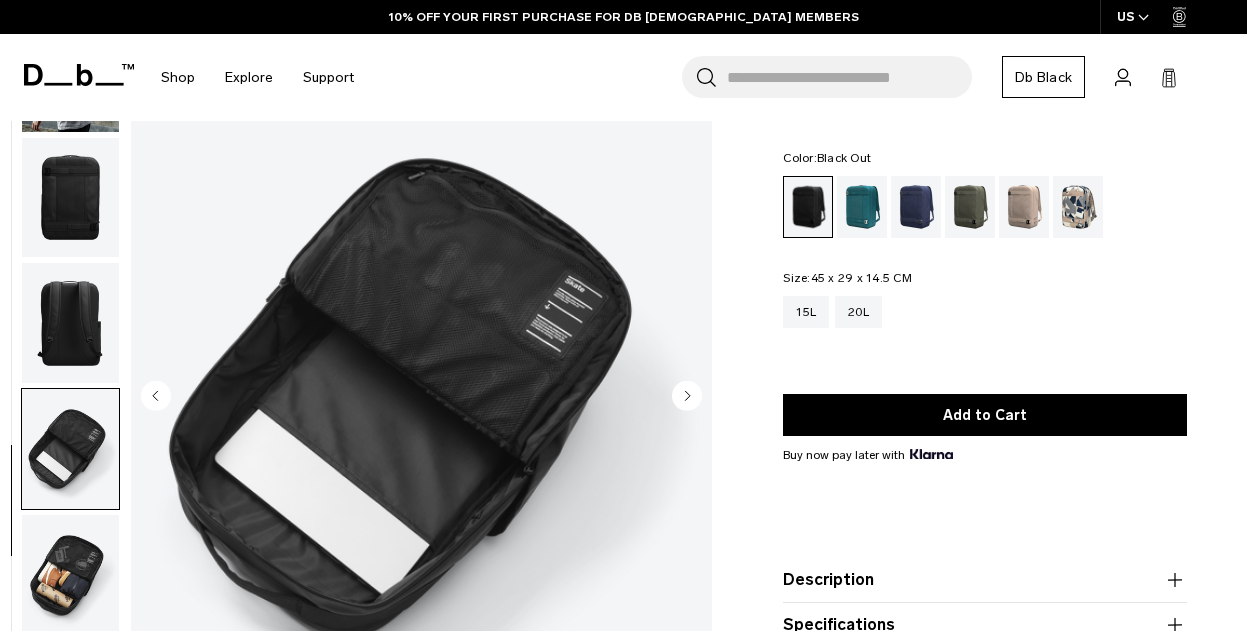 click 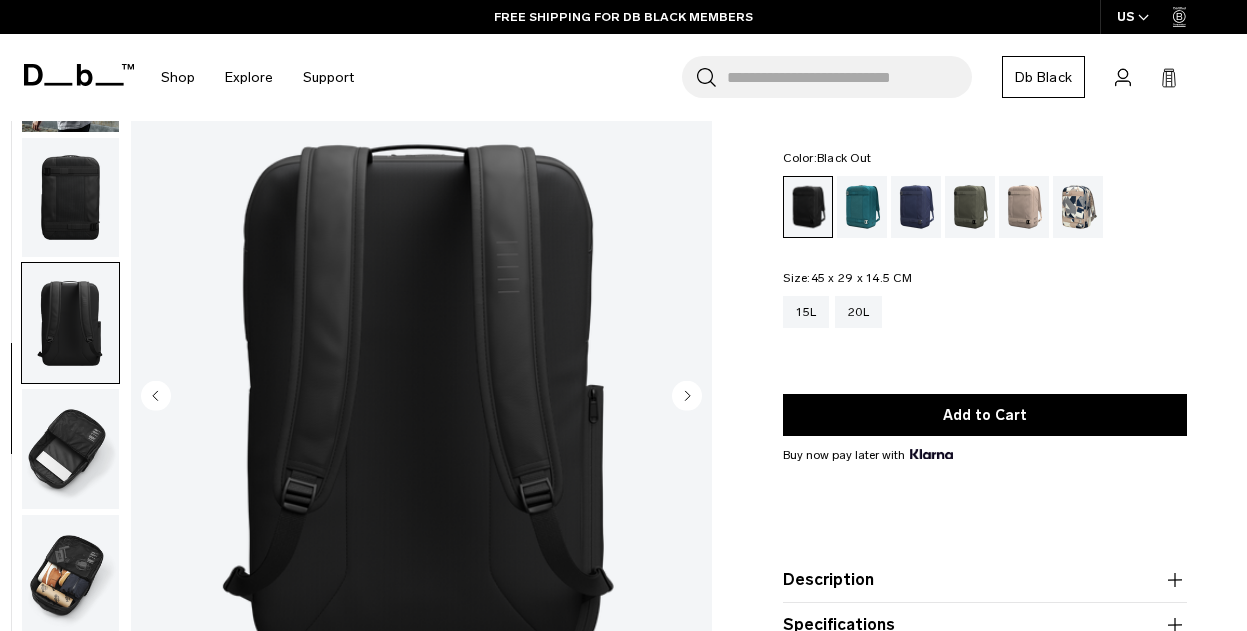 click 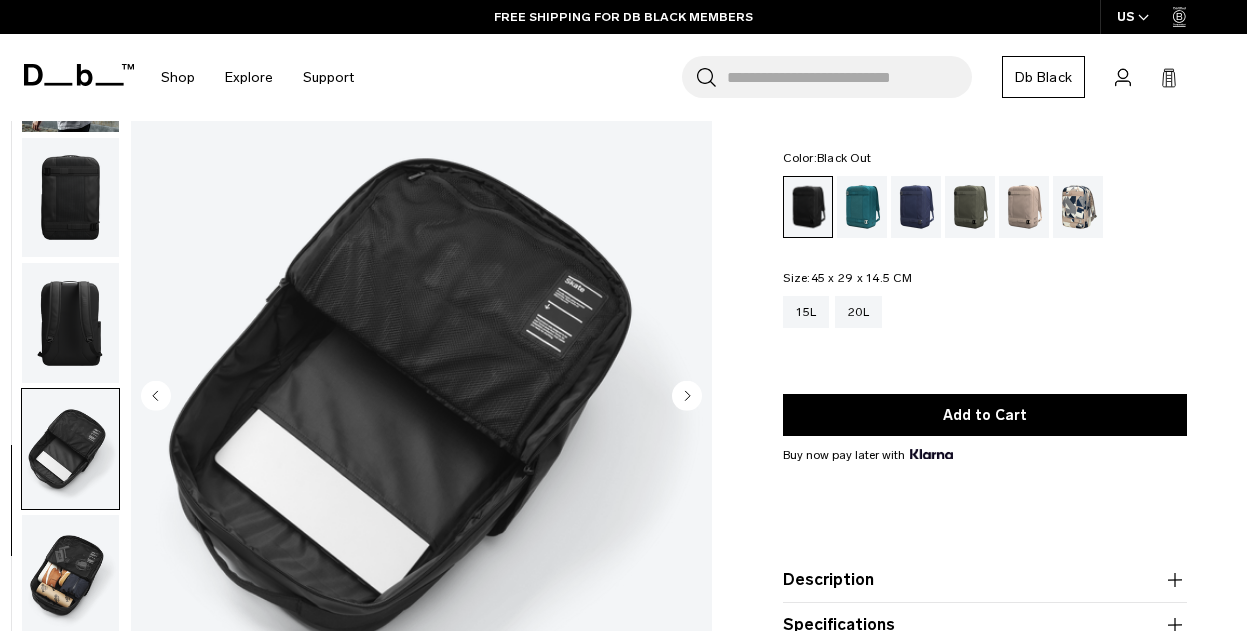 click at bounding box center (70, 575) 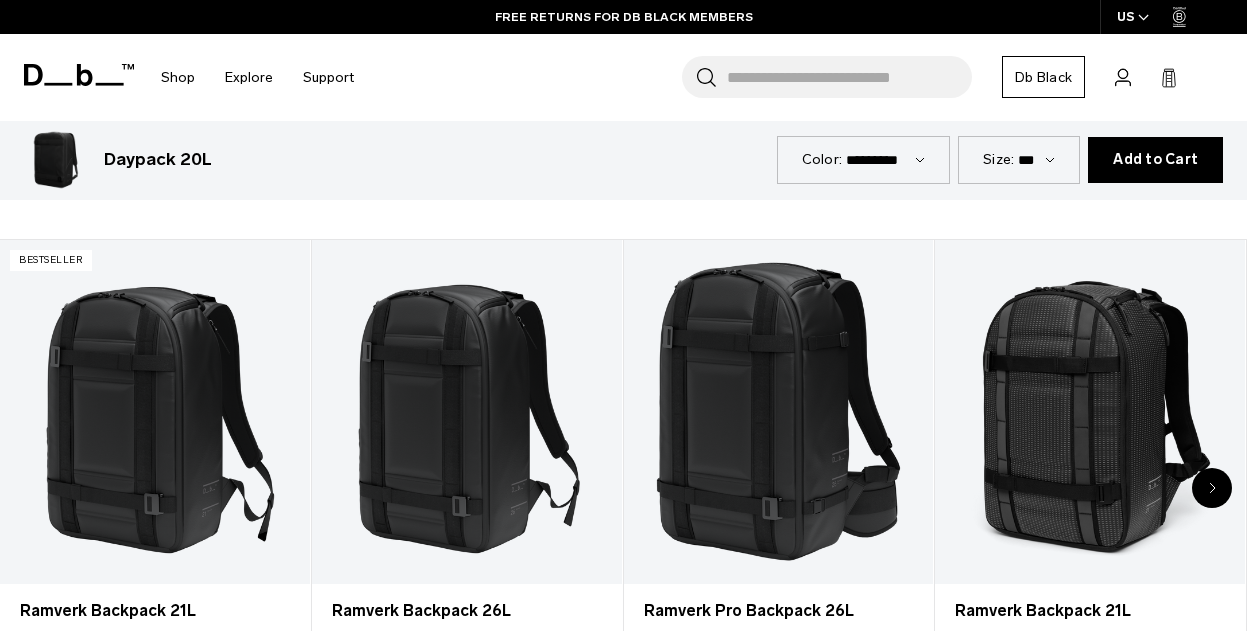 scroll, scrollTop: 800, scrollLeft: 0, axis: vertical 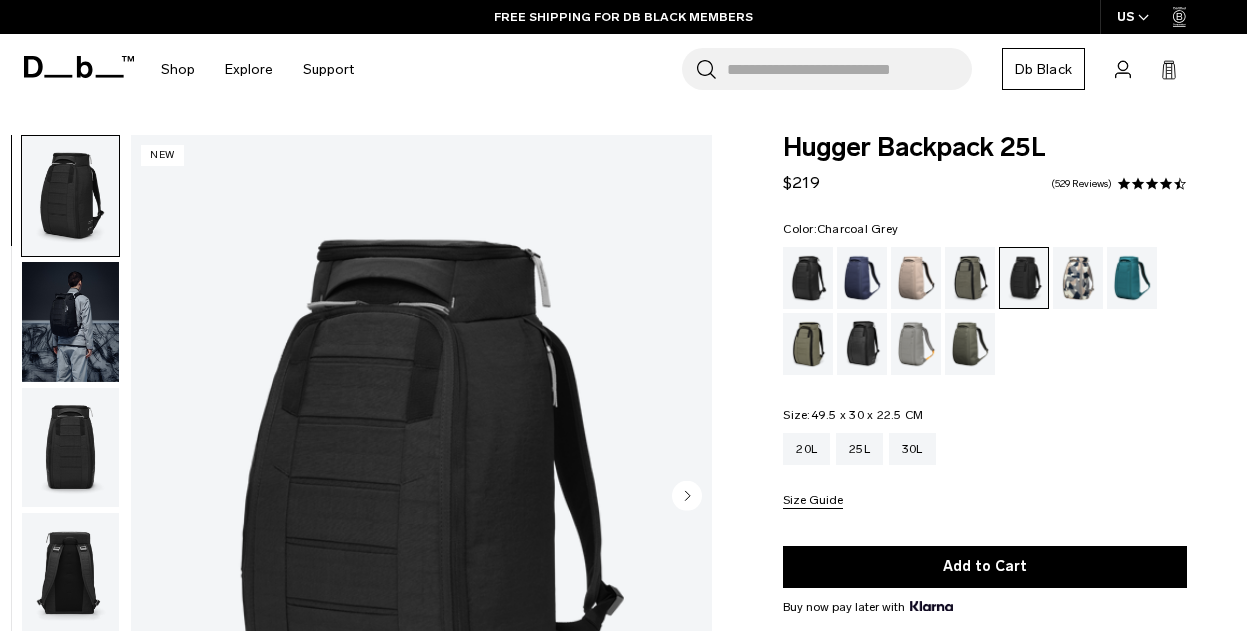 click at bounding box center (70, 573) 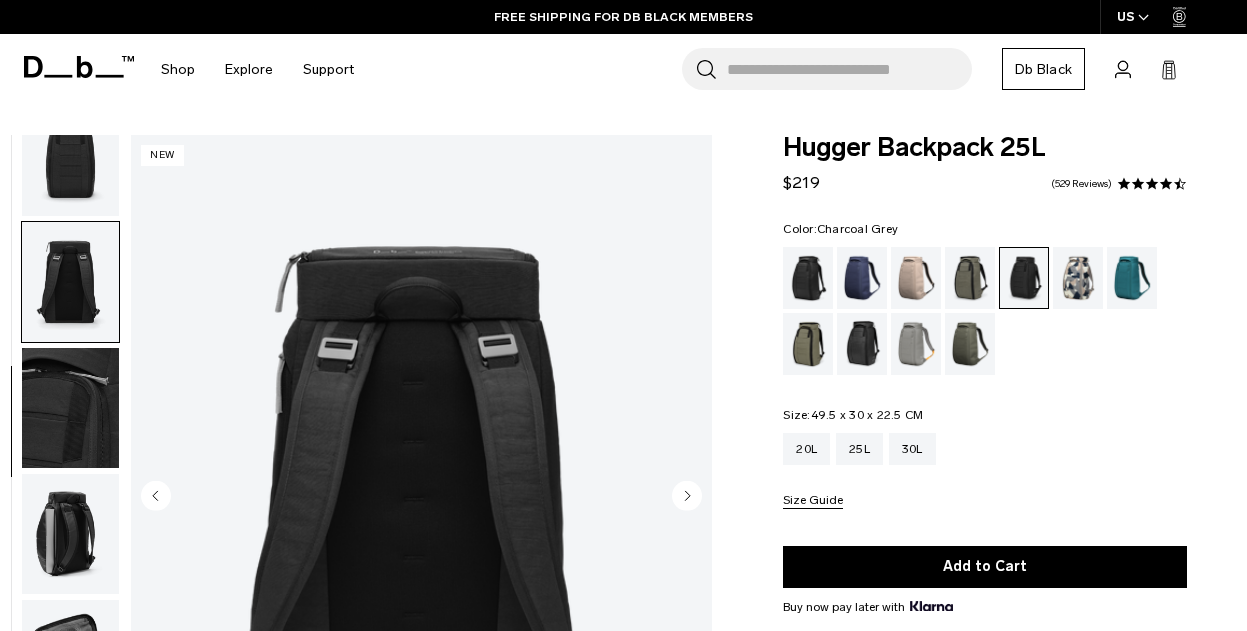 scroll, scrollTop: 377, scrollLeft: 0, axis: vertical 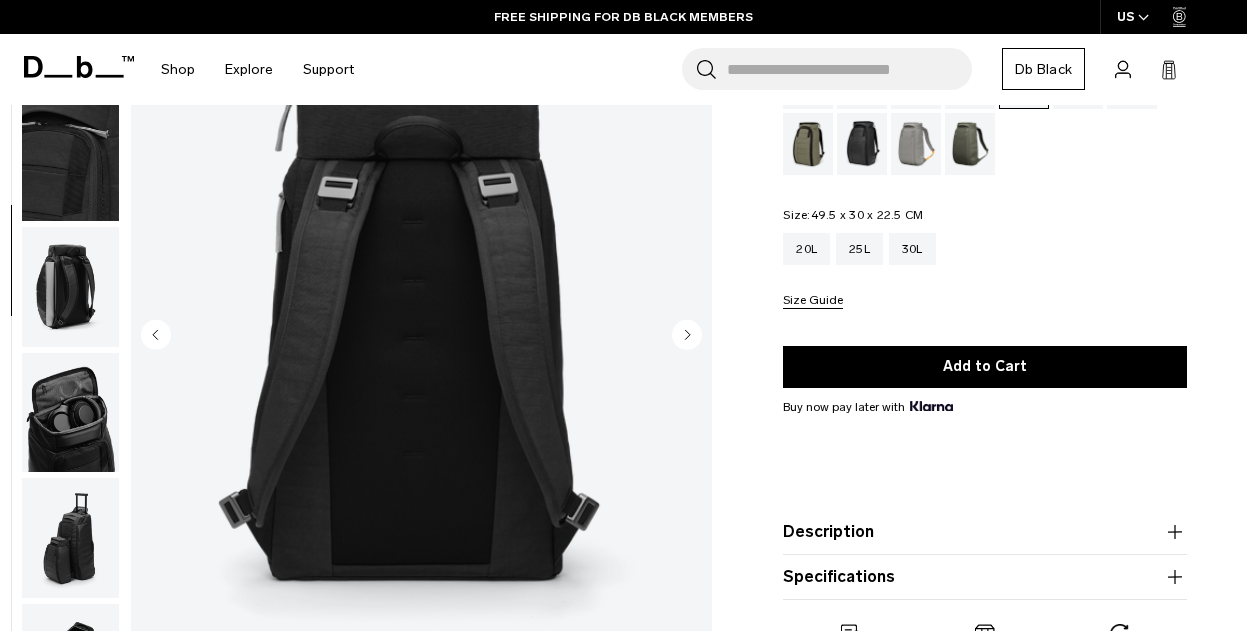 click 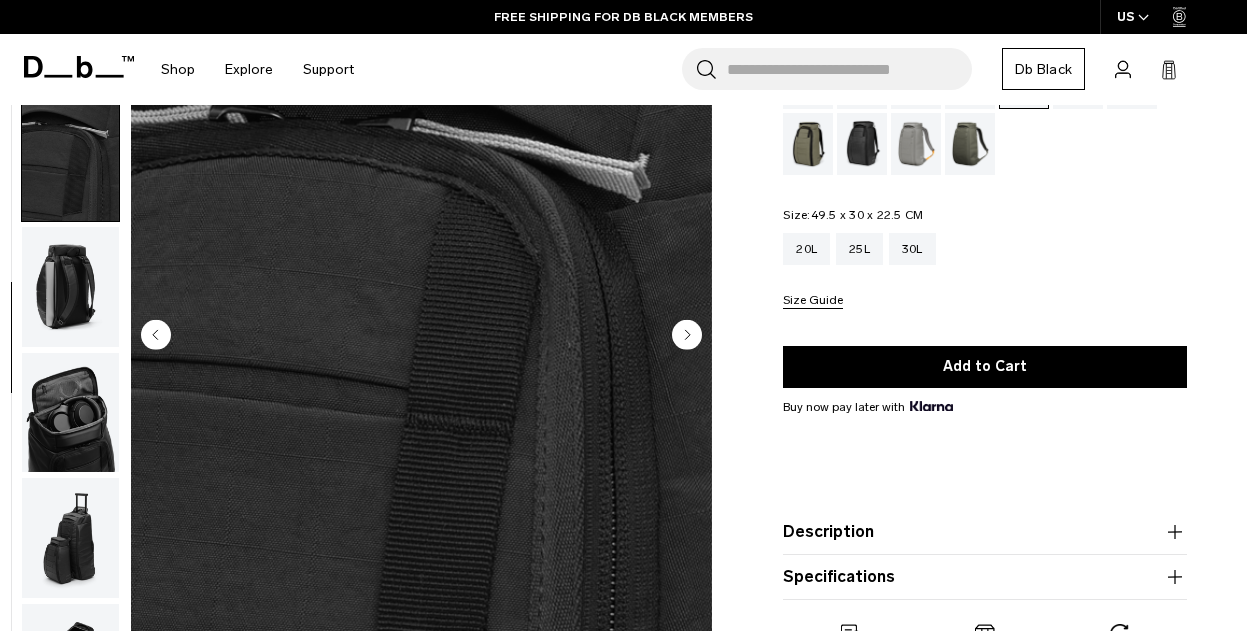 scroll, scrollTop: 402, scrollLeft: 0, axis: vertical 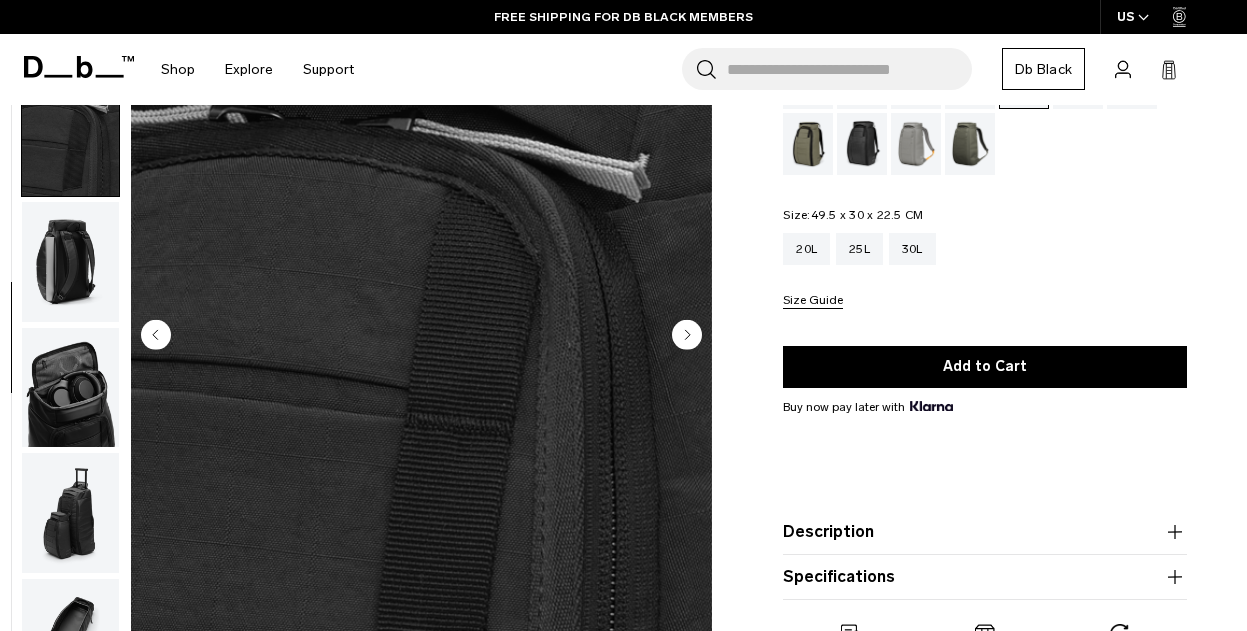 click 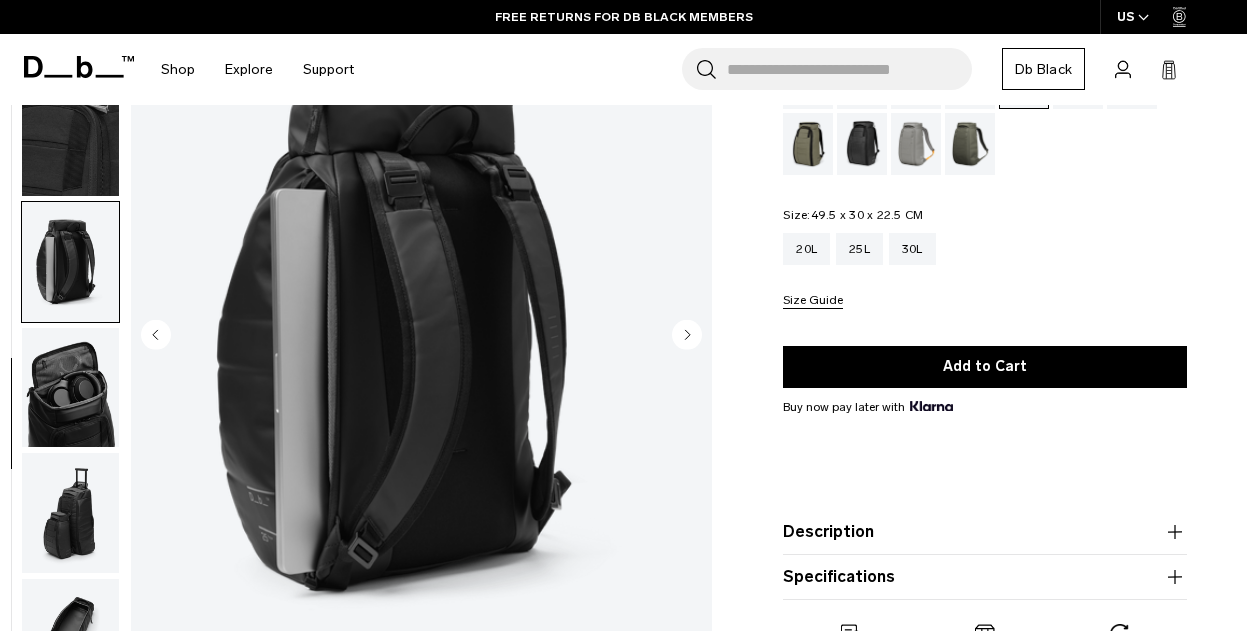 click 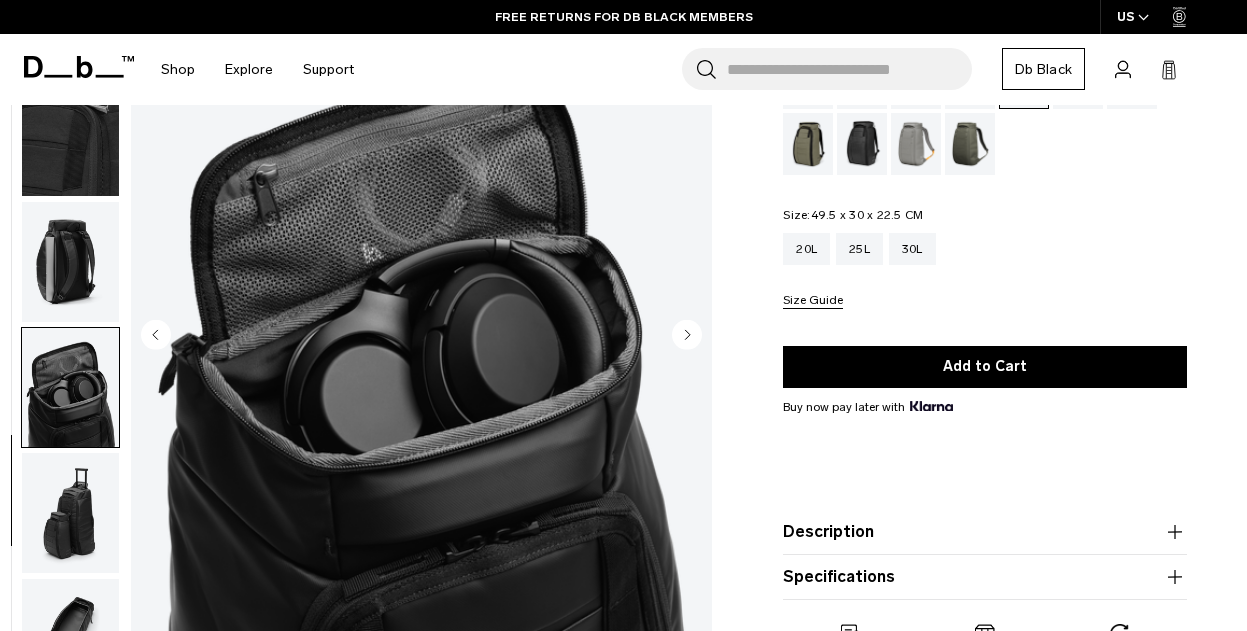 click 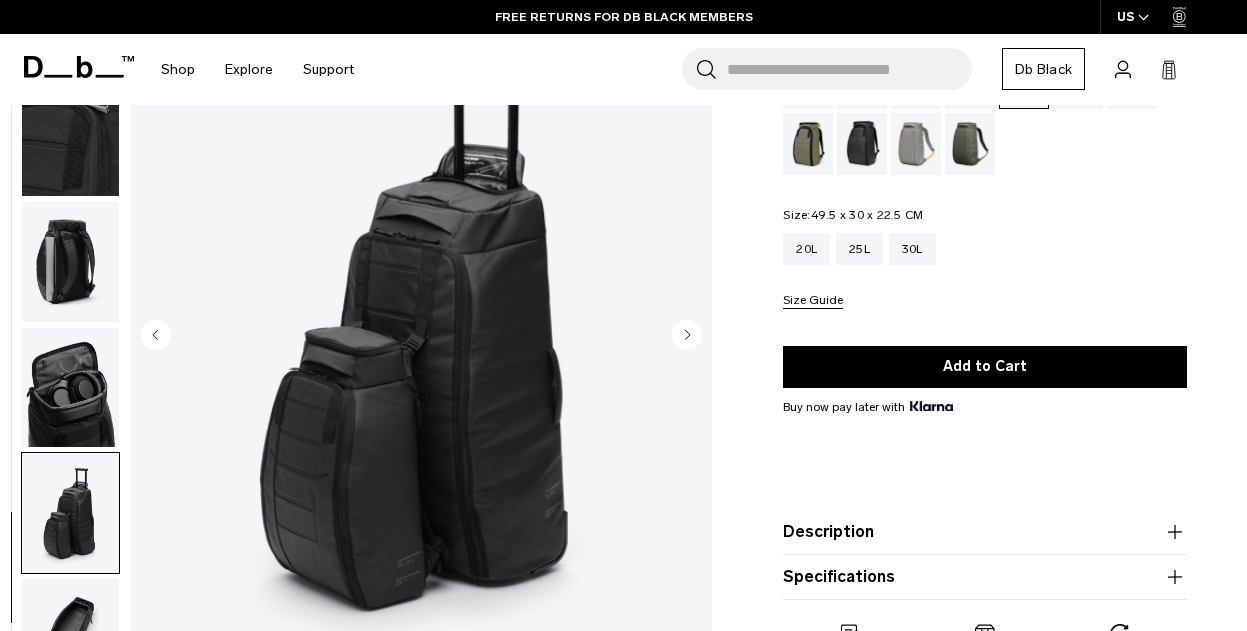 click 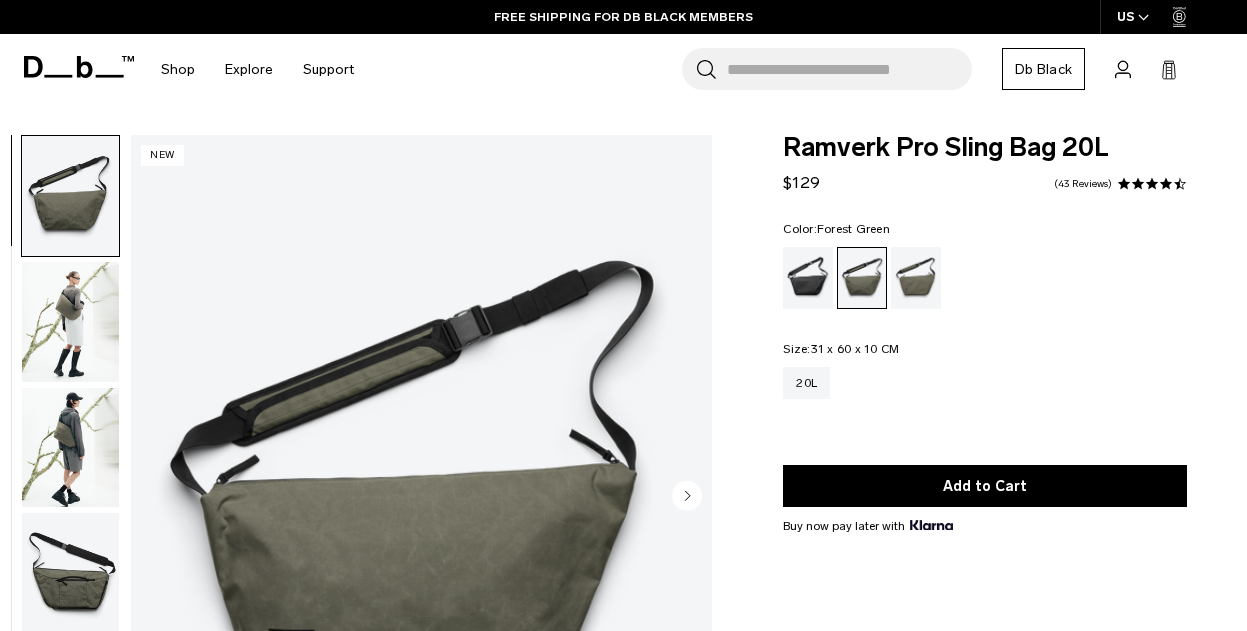 scroll, scrollTop: 0, scrollLeft: 0, axis: both 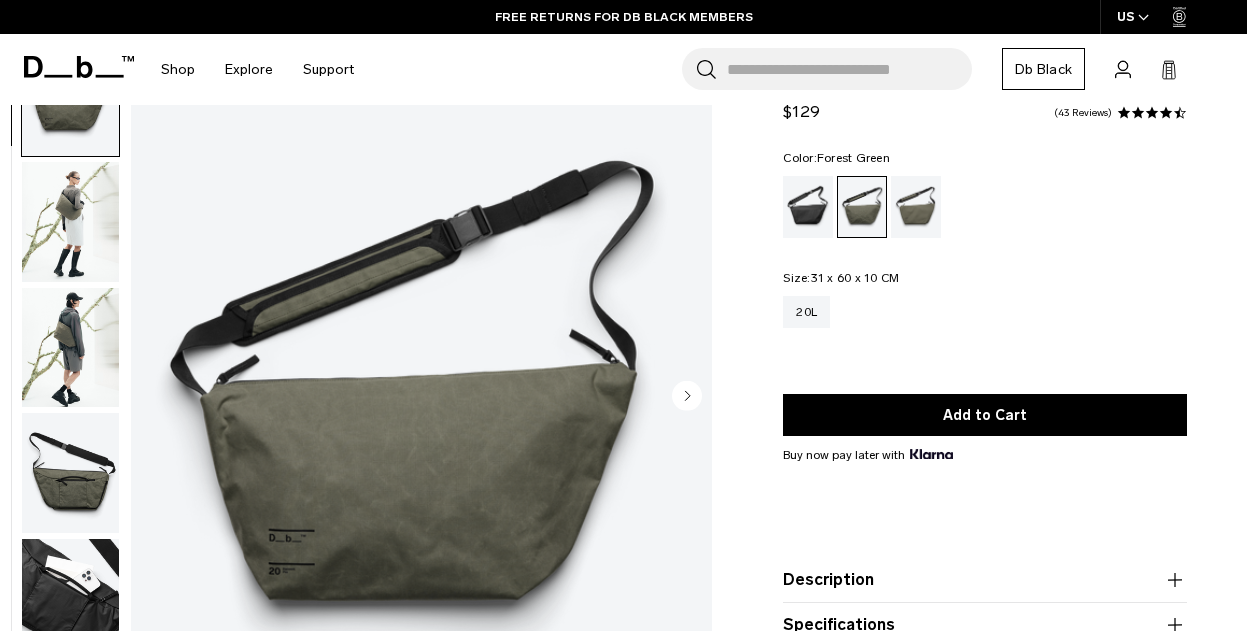 click 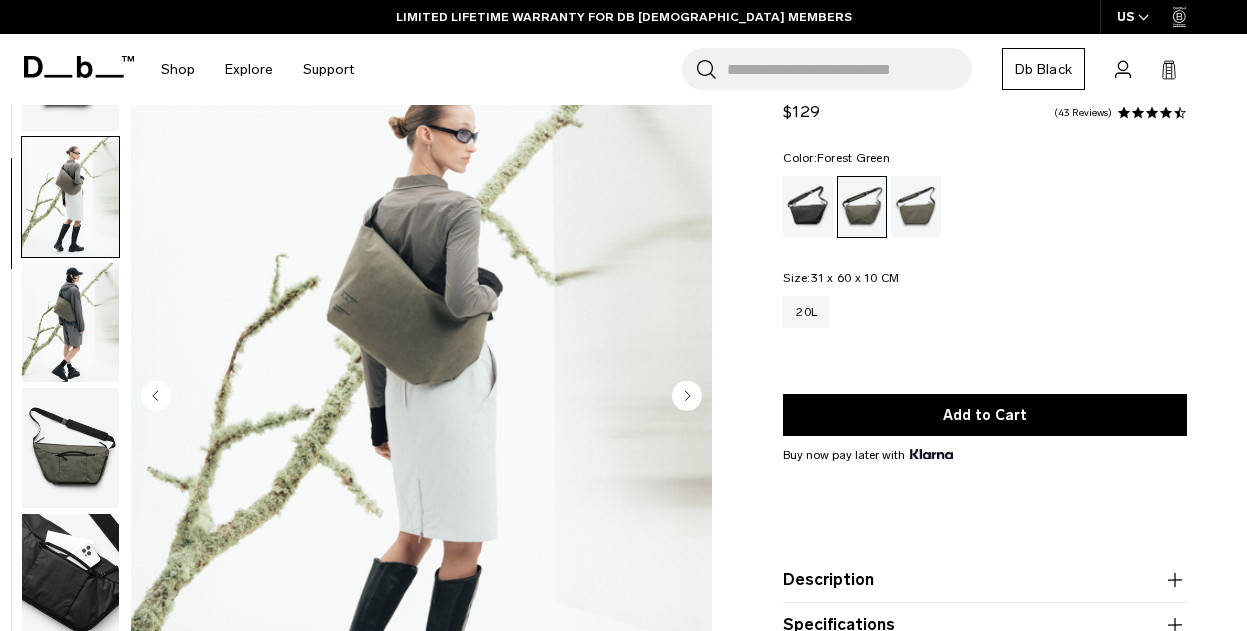 click 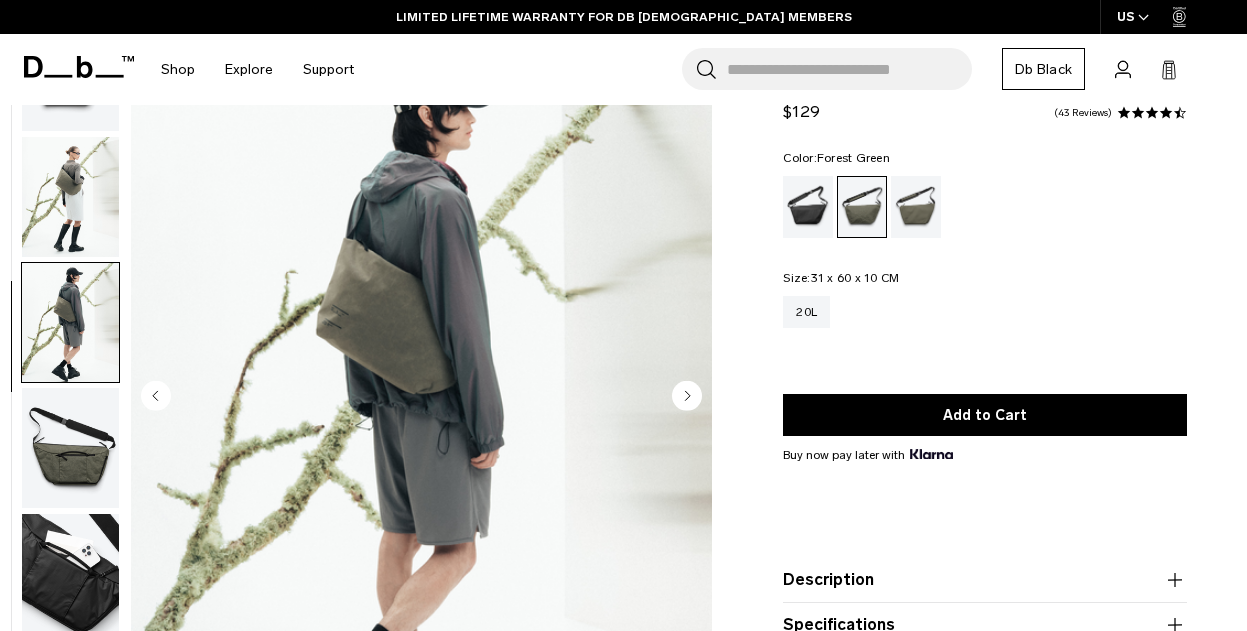 click 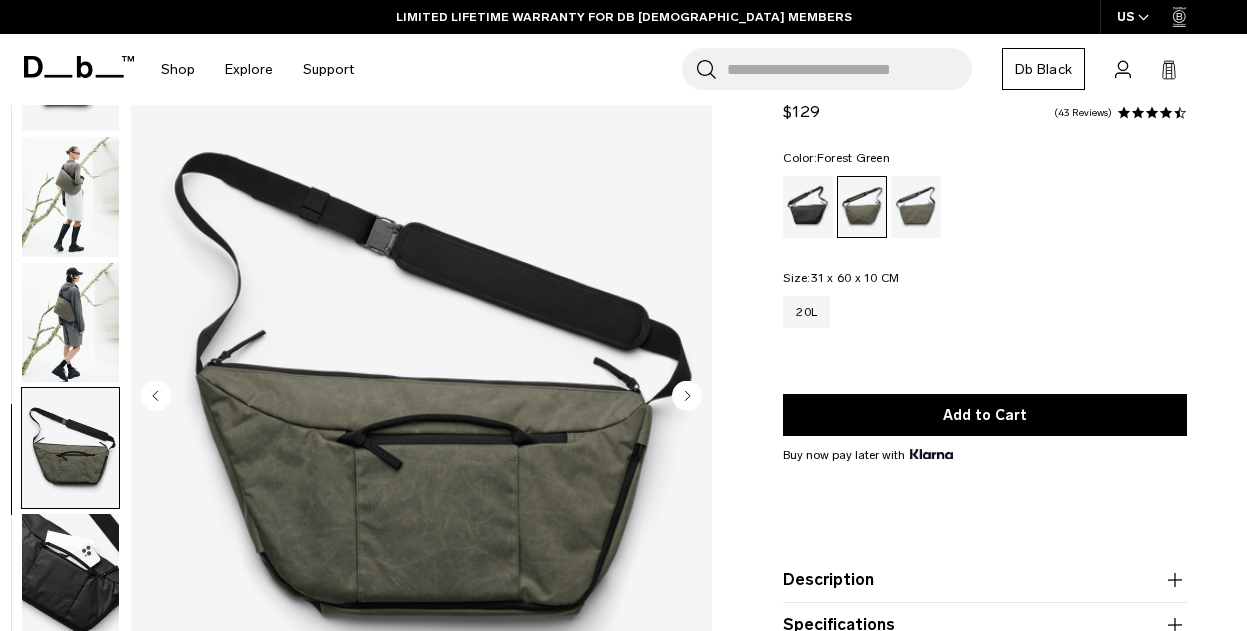 click 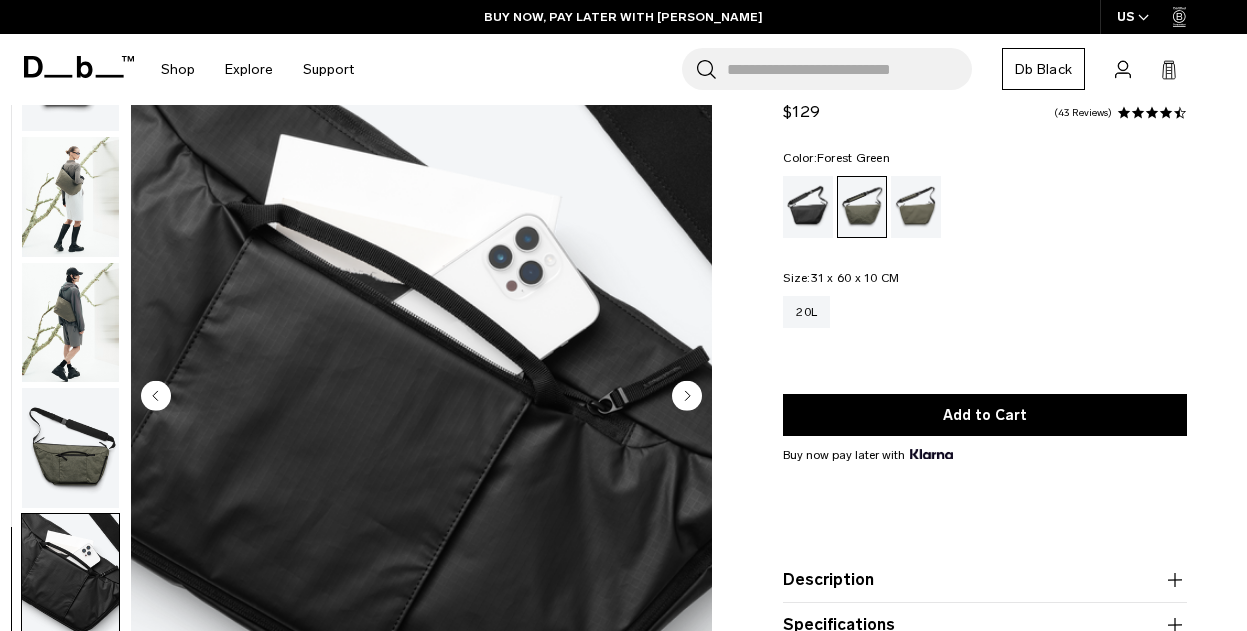 click 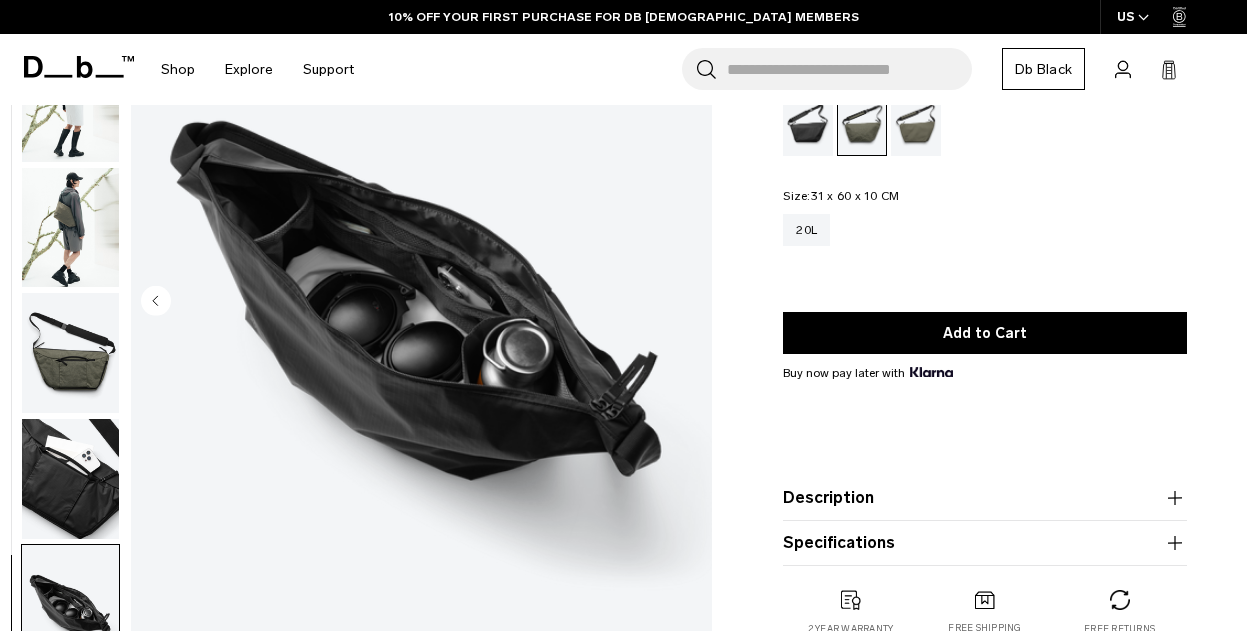 scroll, scrollTop: 200, scrollLeft: 0, axis: vertical 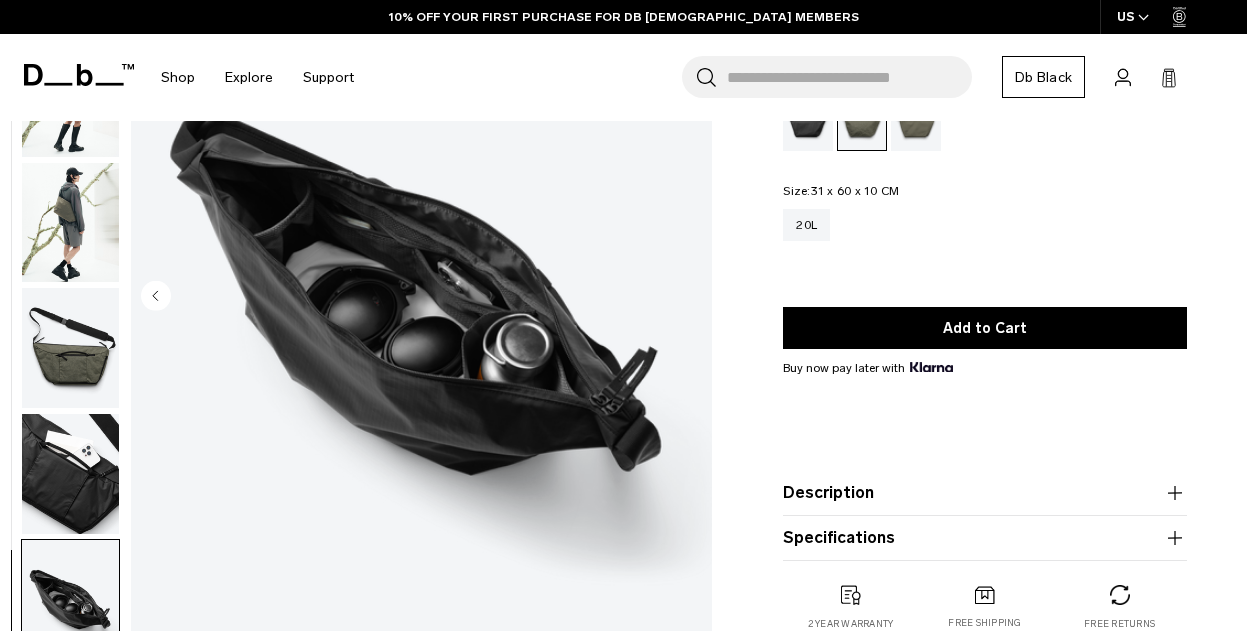 click 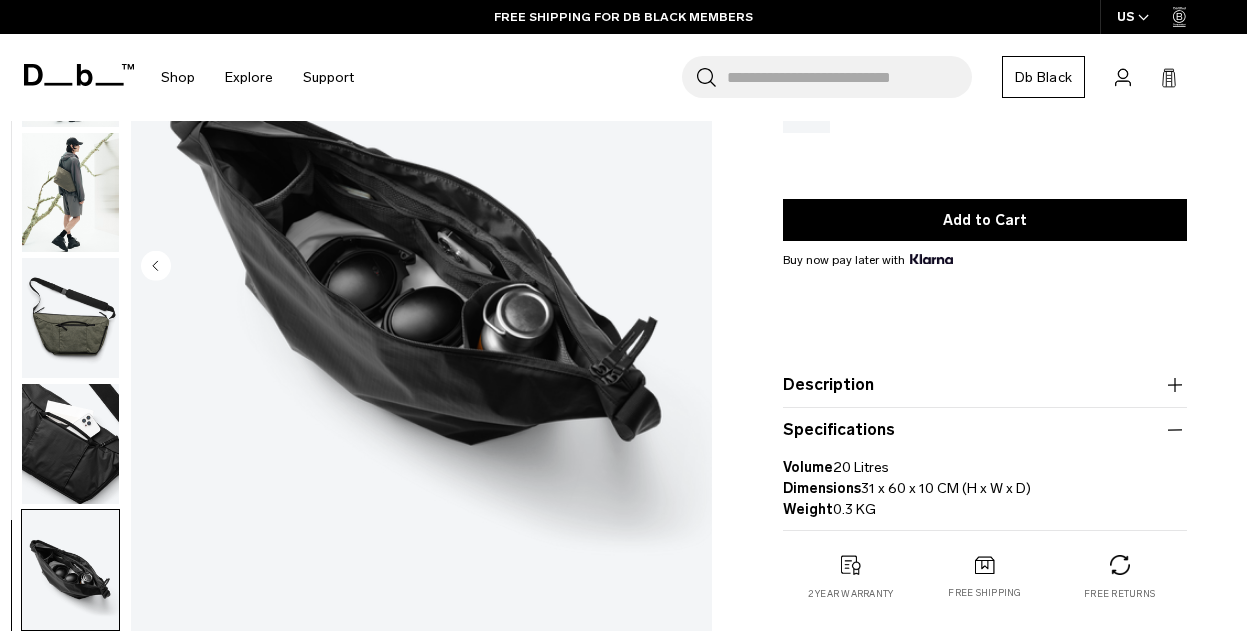 scroll, scrollTop: 400, scrollLeft: 0, axis: vertical 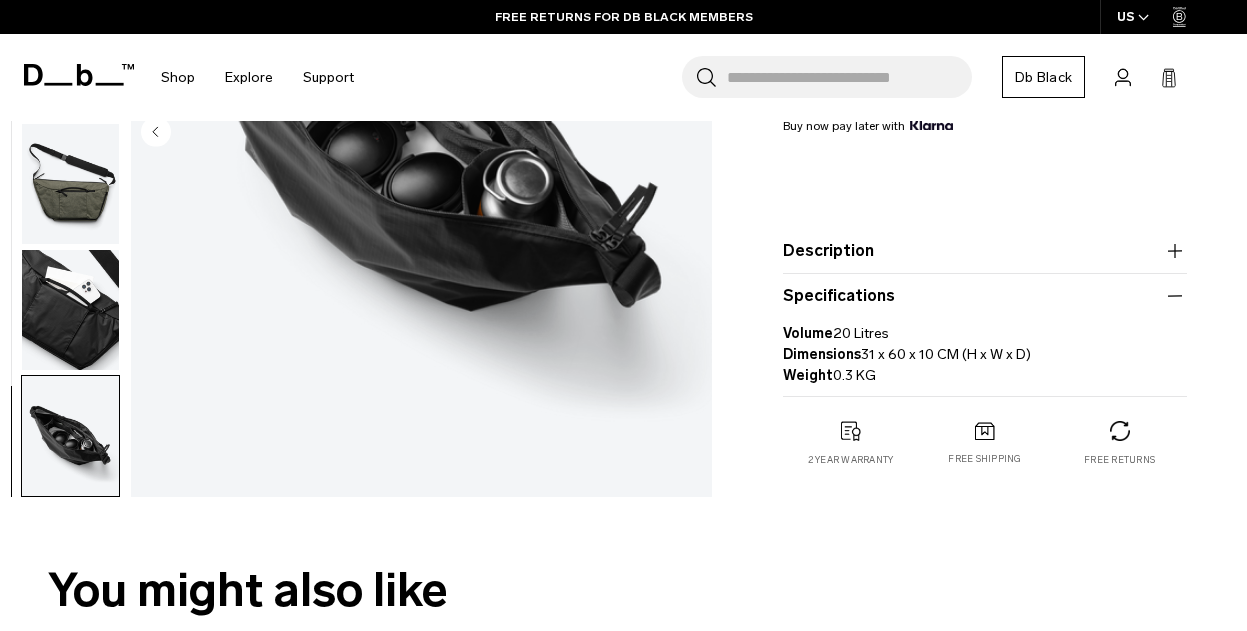 click at bounding box center (70, 310) 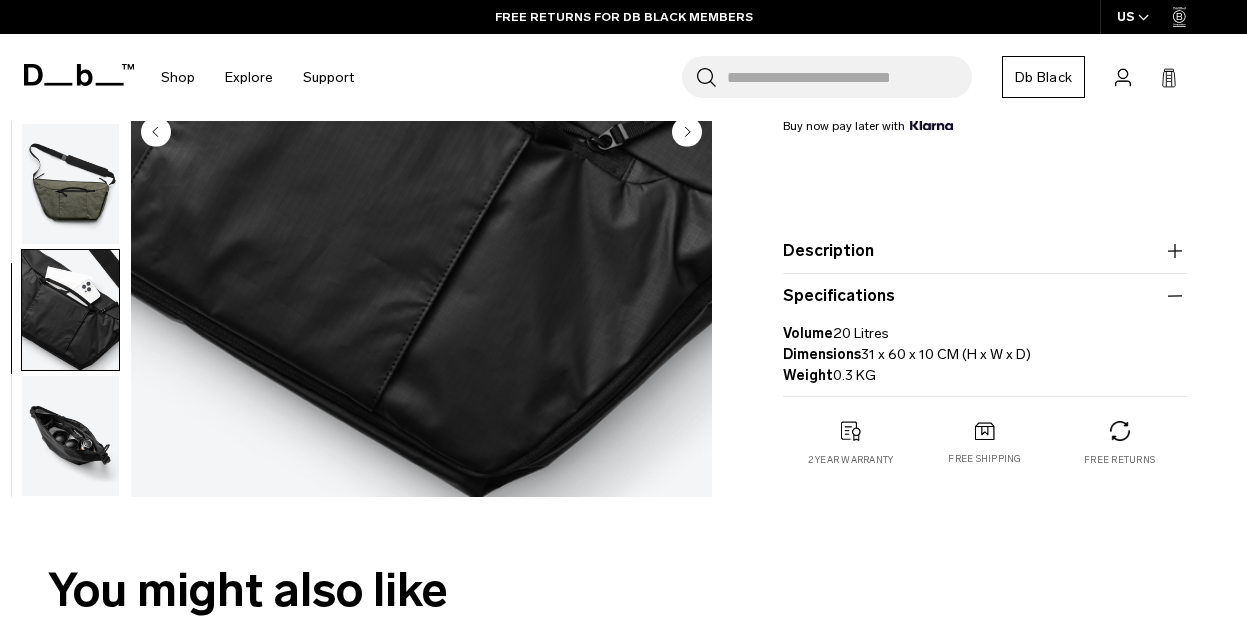scroll, scrollTop: 0, scrollLeft: 0, axis: both 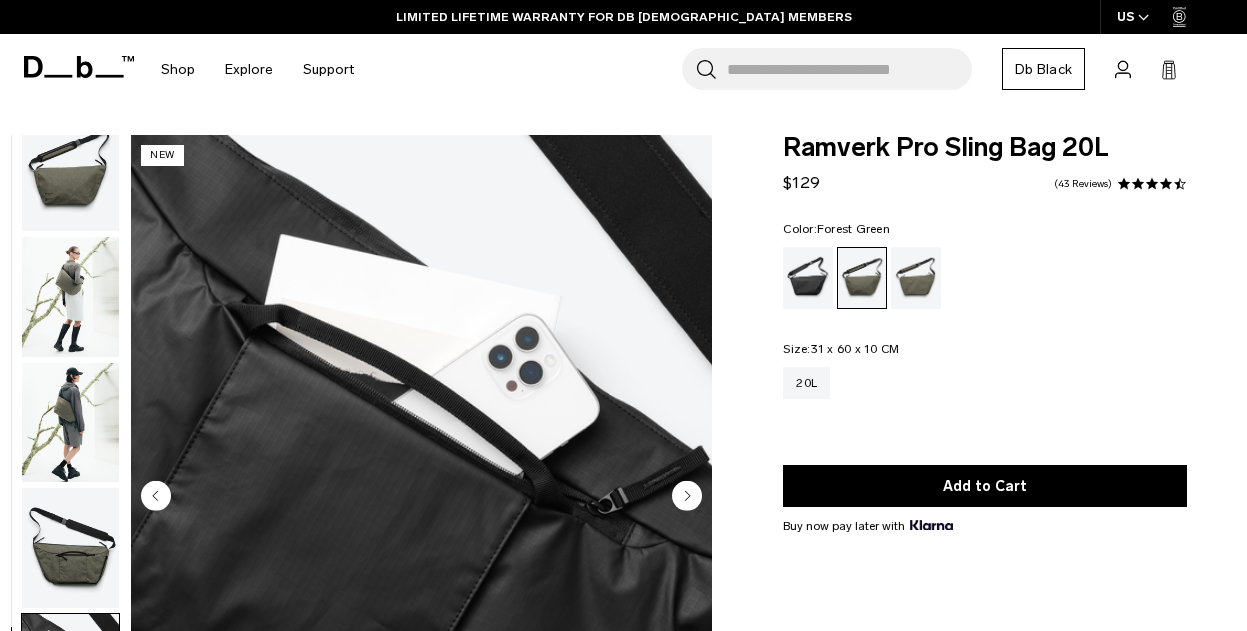 click at bounding box center (70, 297) 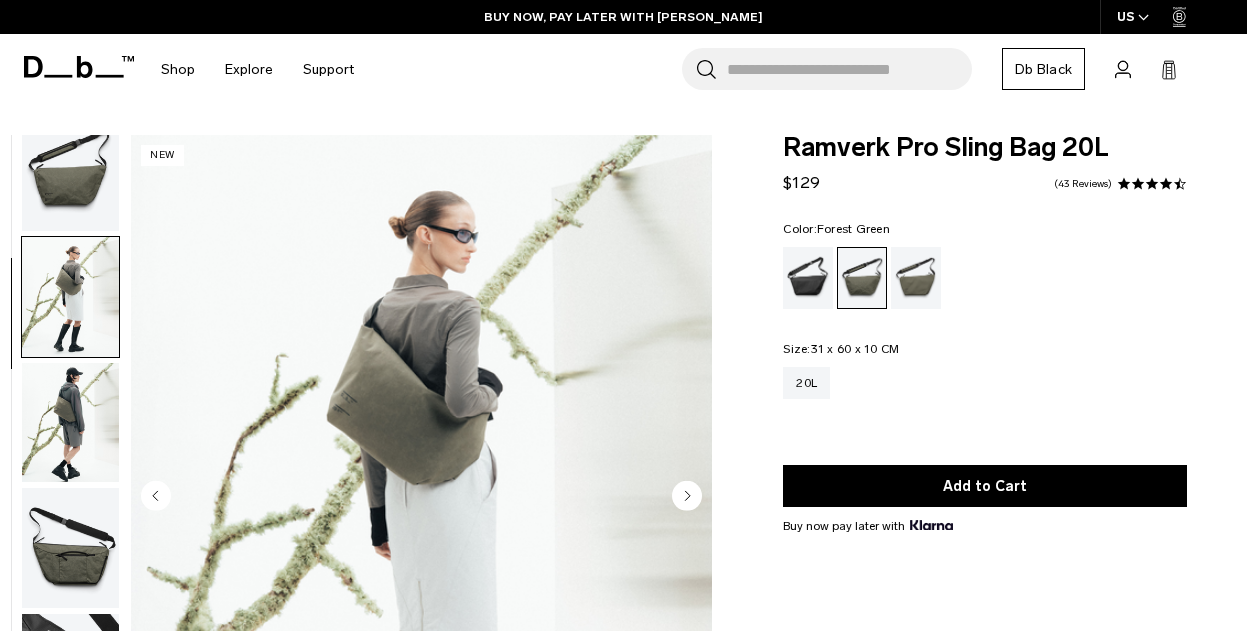 click at bounding box center [70, 548] 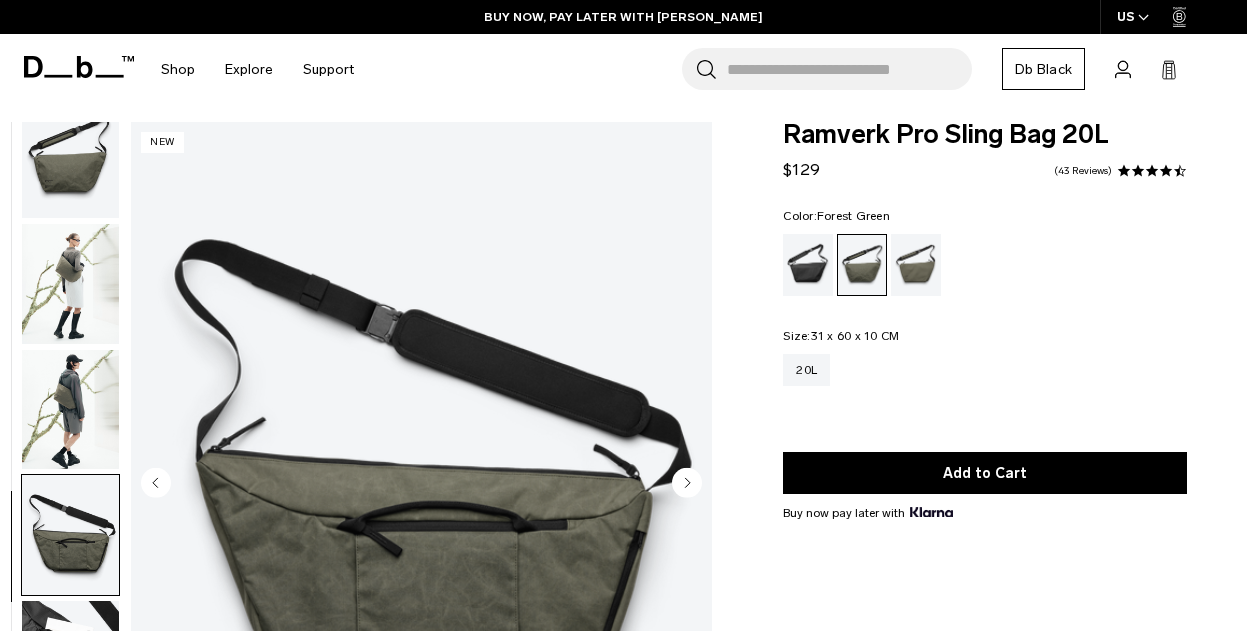 scroll, scrollTop: 100, scrollLeft: 0, axis: vertical 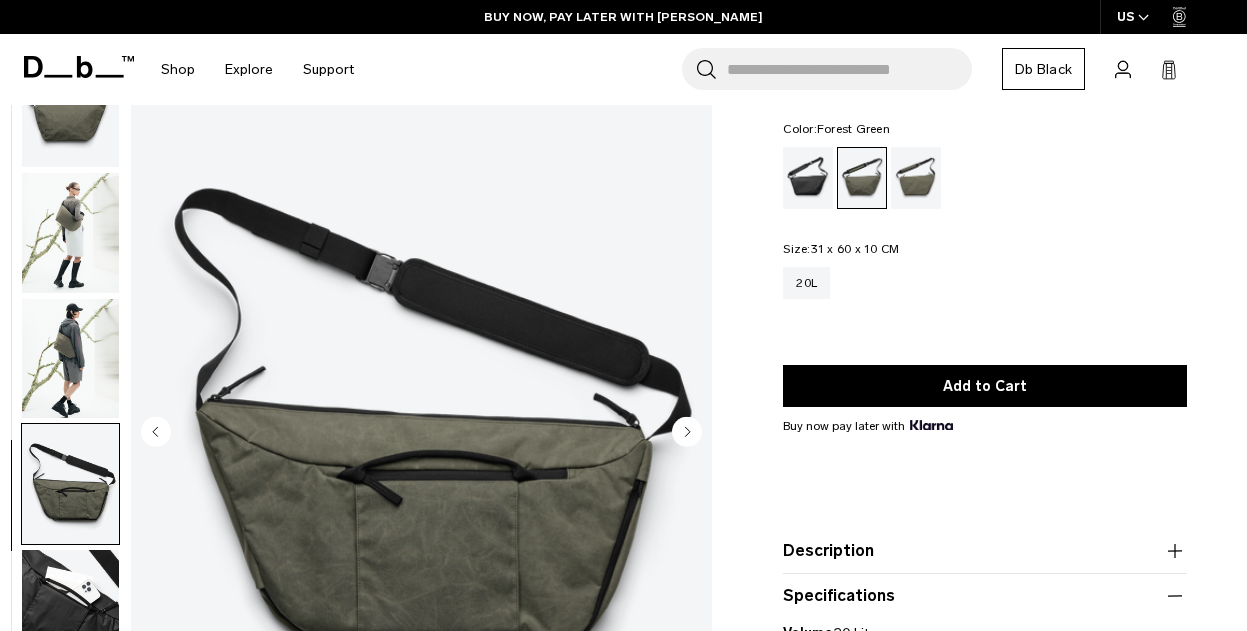 click at bounding box center (70, 610) 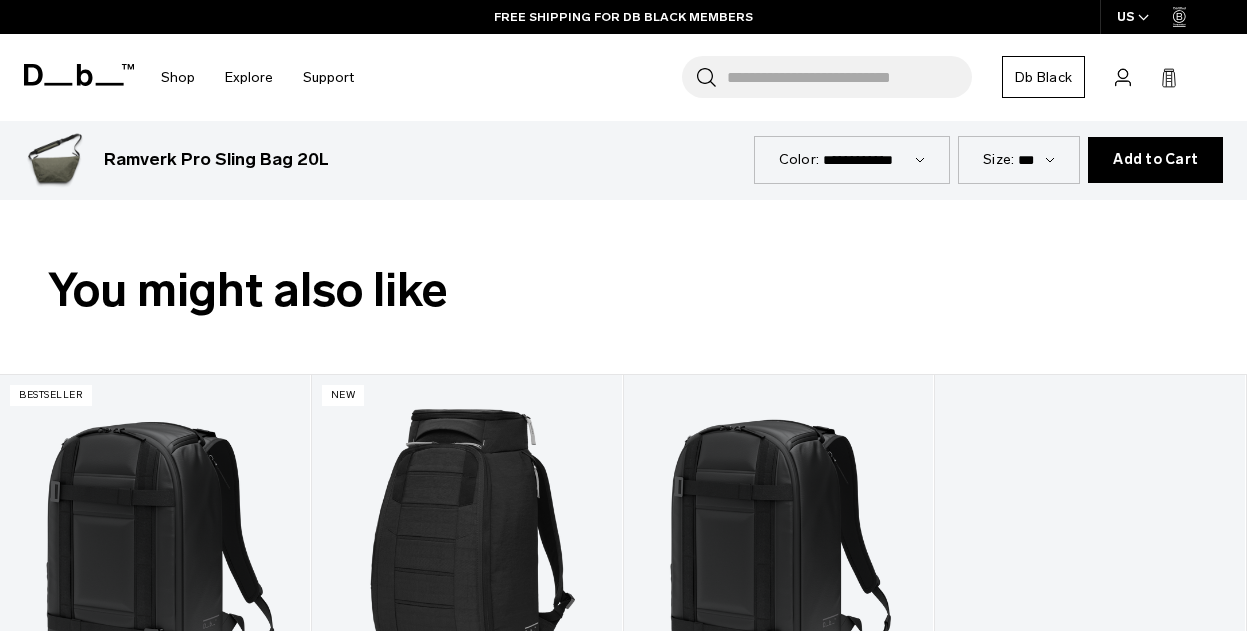 scroll, scrollTop: 400, scrollLeft: 0, axis: vertical 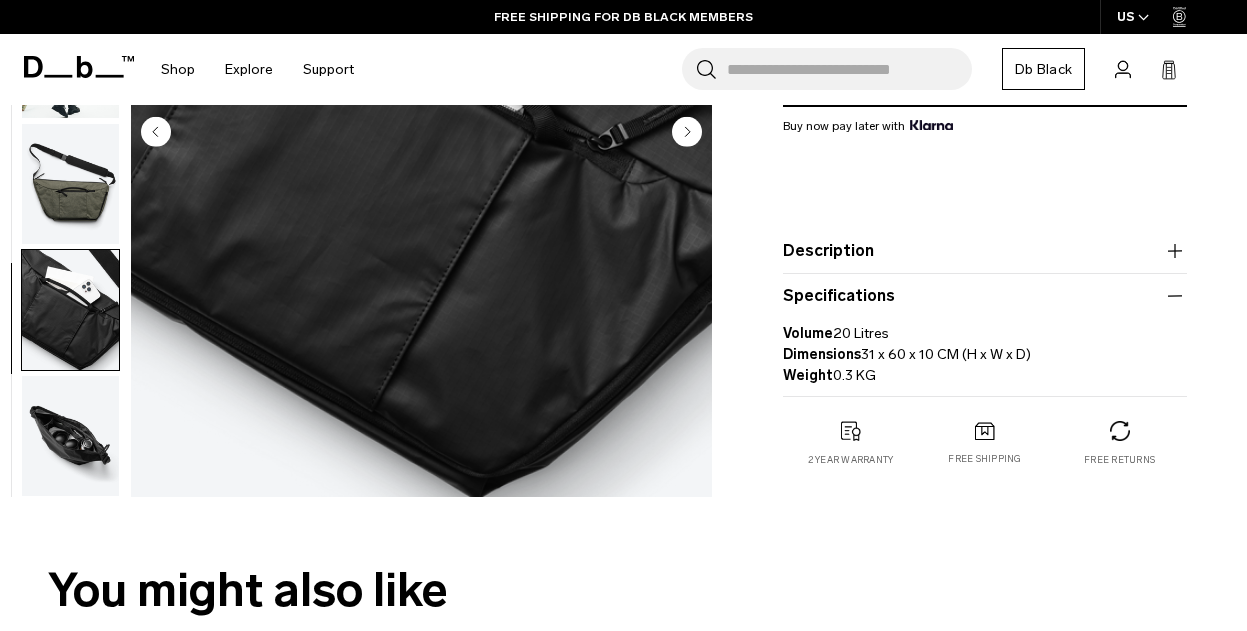 click at bounding box center (70, 436) 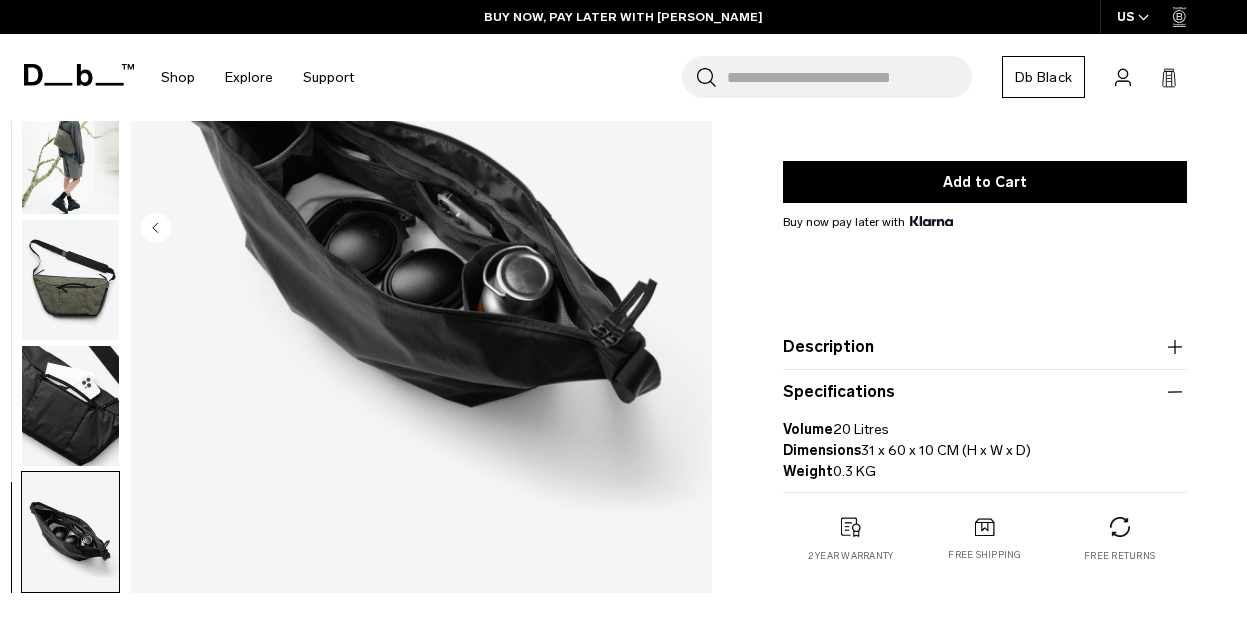 scroll, scrollTop: 100, scrollLeft: 0, axis: vertical 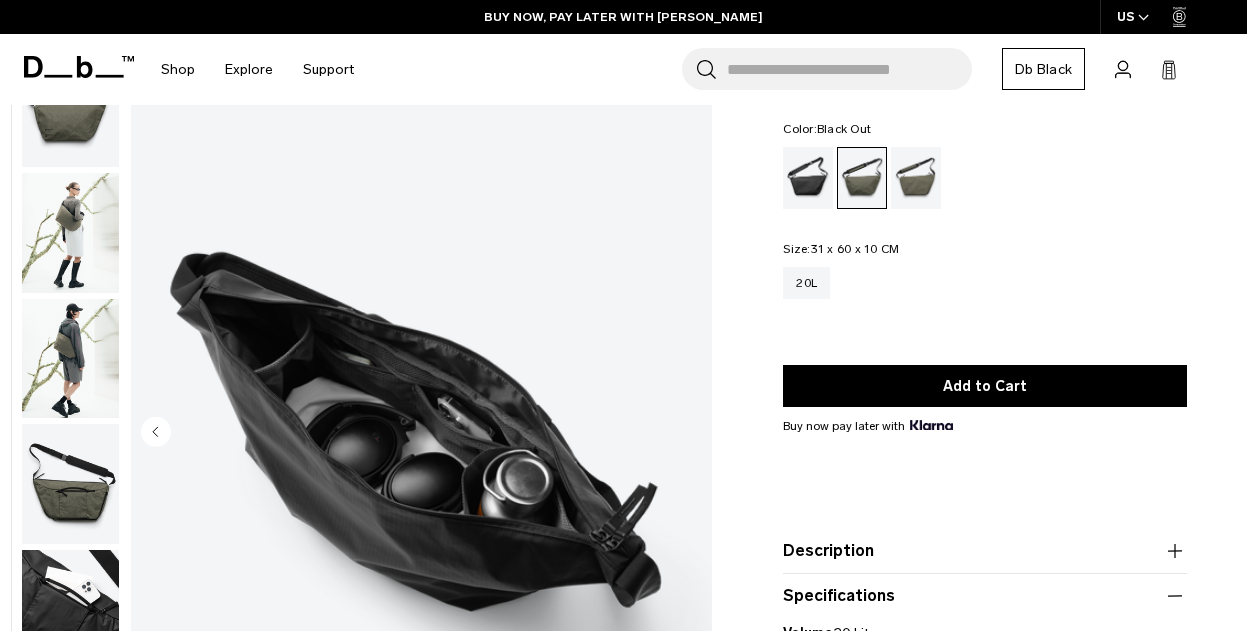 click at bounding box center (808, 178) 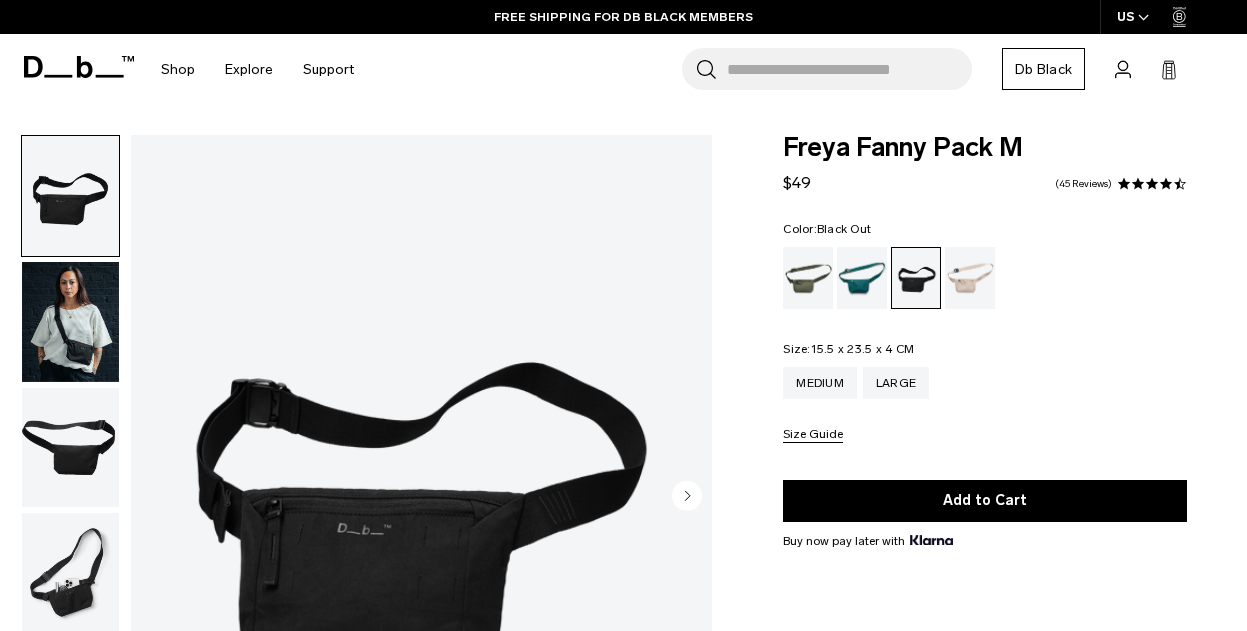 scroll, scrollTop: 0, scrollLeft: 0, axis: both 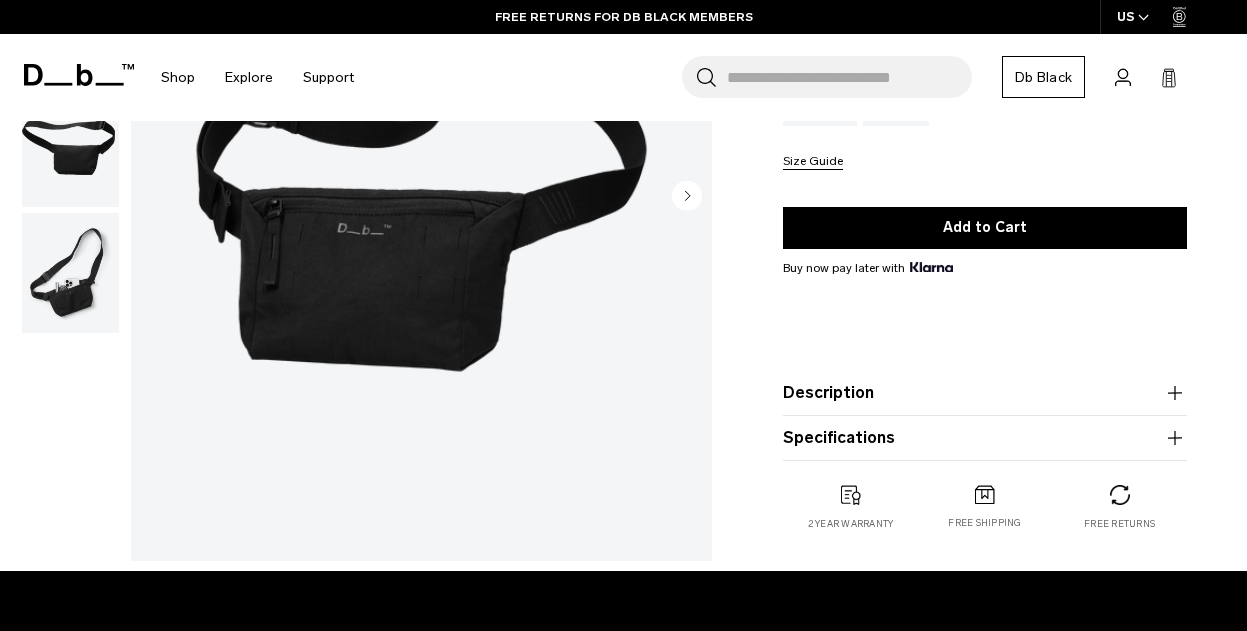 click at bounding box center (70, 273) 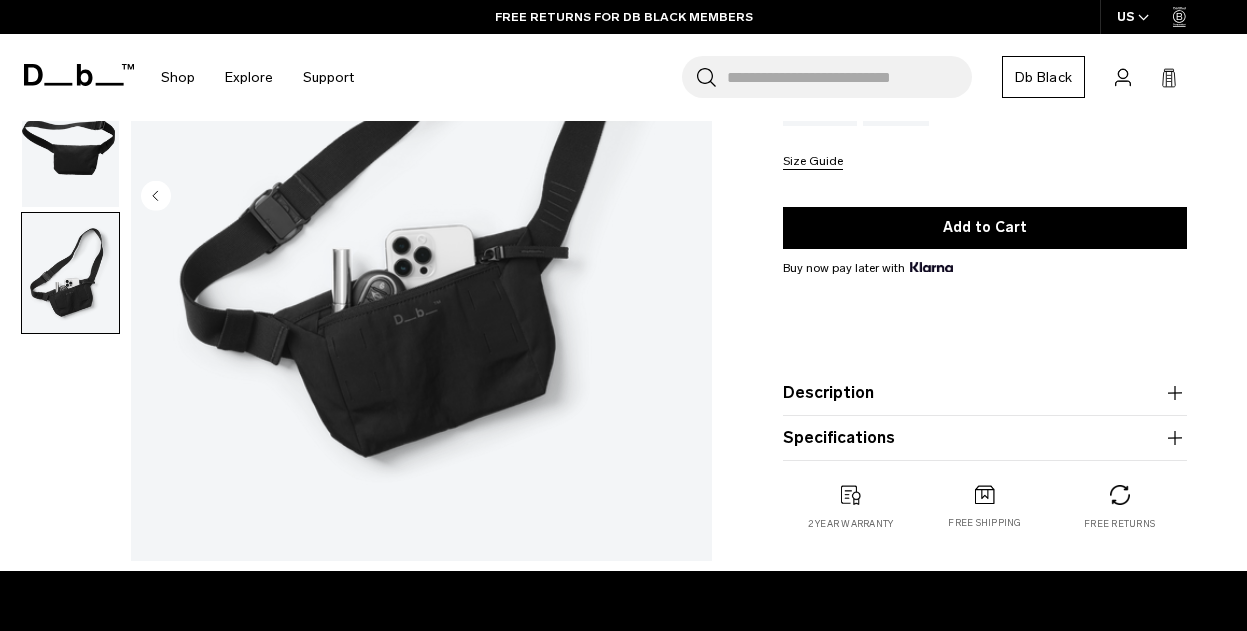 scroll, scrollTop: 100, scrollLeft: 0, axis: vertical 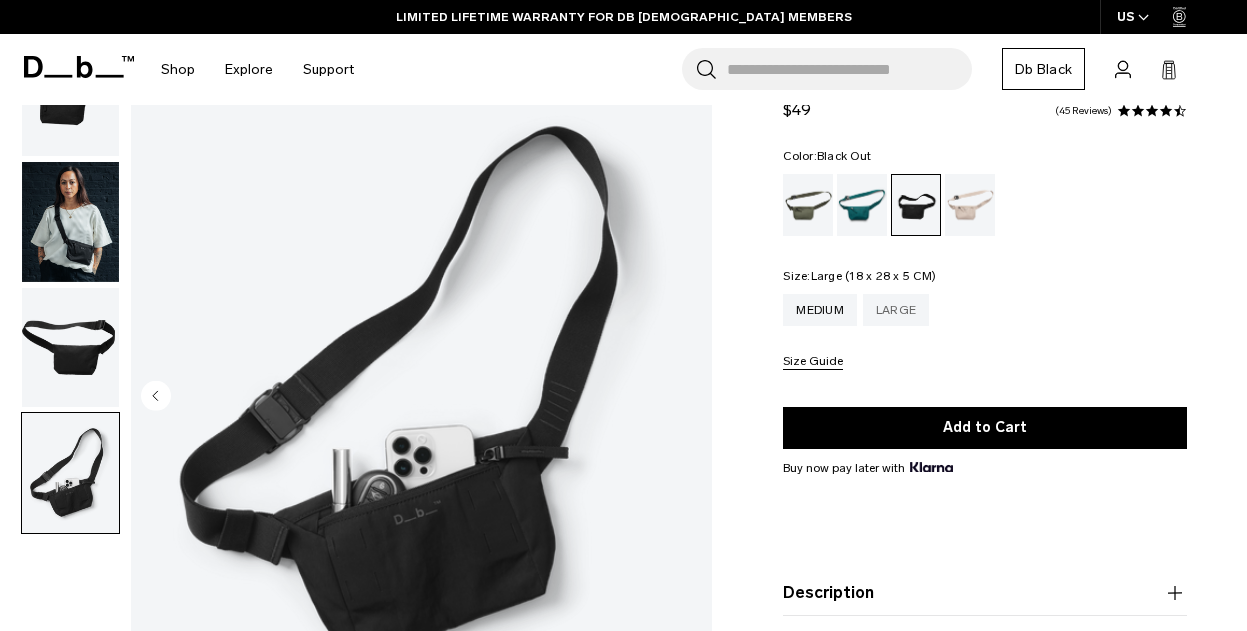 click on "Large" at bounding box center (896, 310) 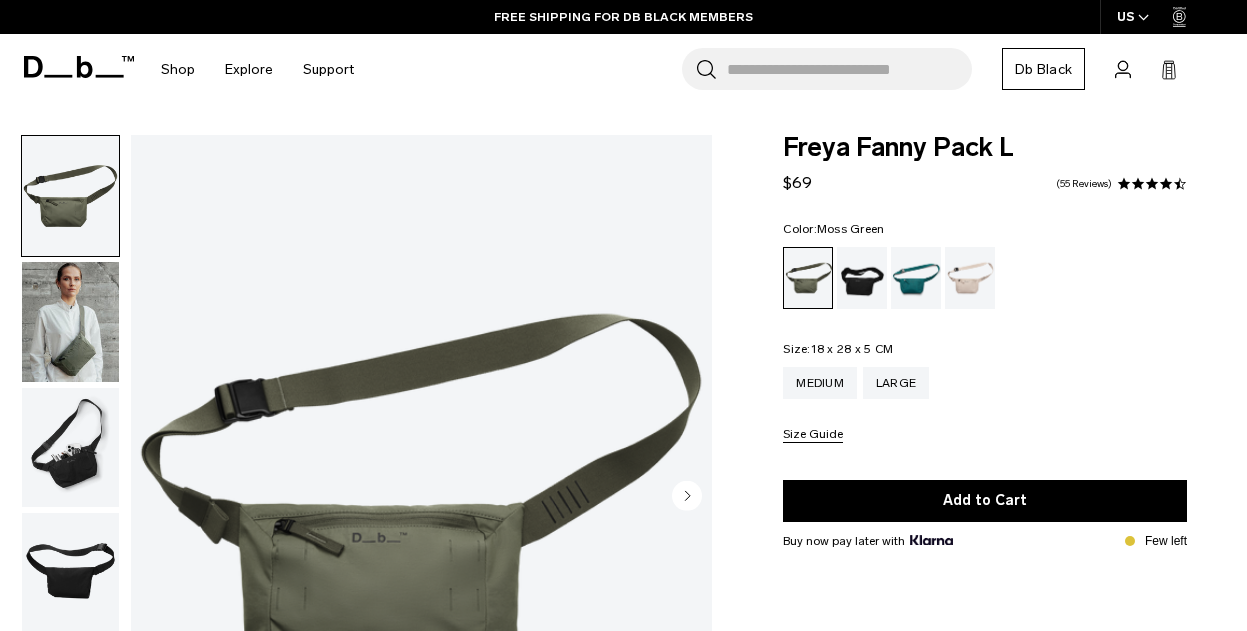 scroll, scrollTop: 0, scrollLeft: 0, axis: both 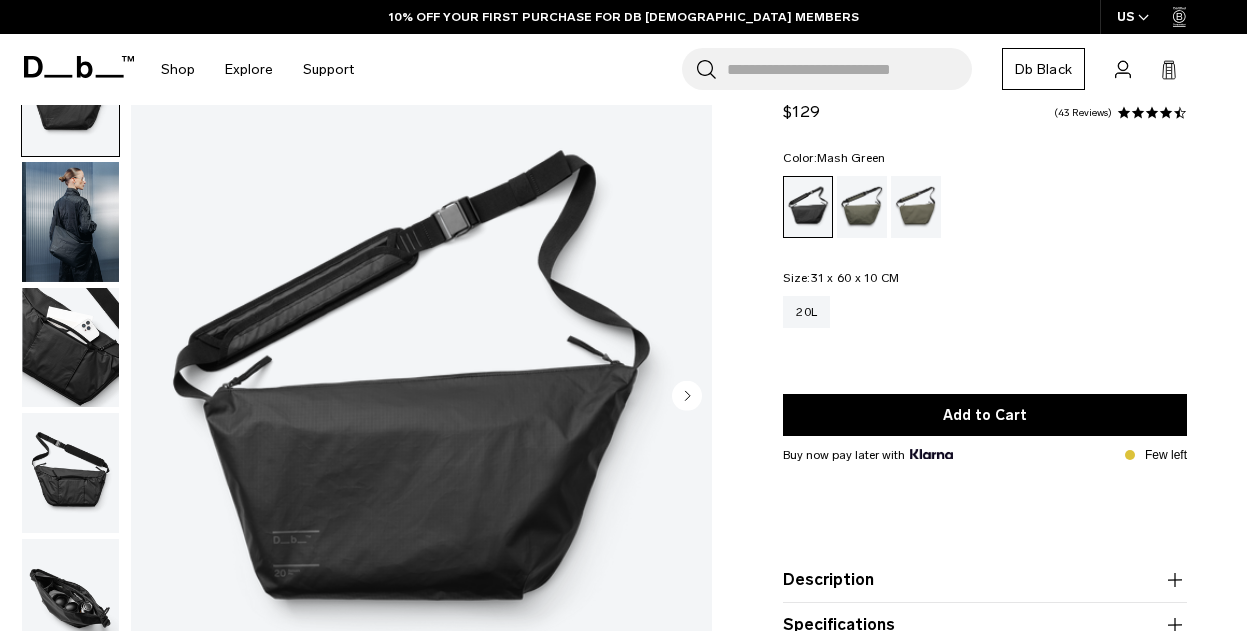 click at bounding box center (916, 207) 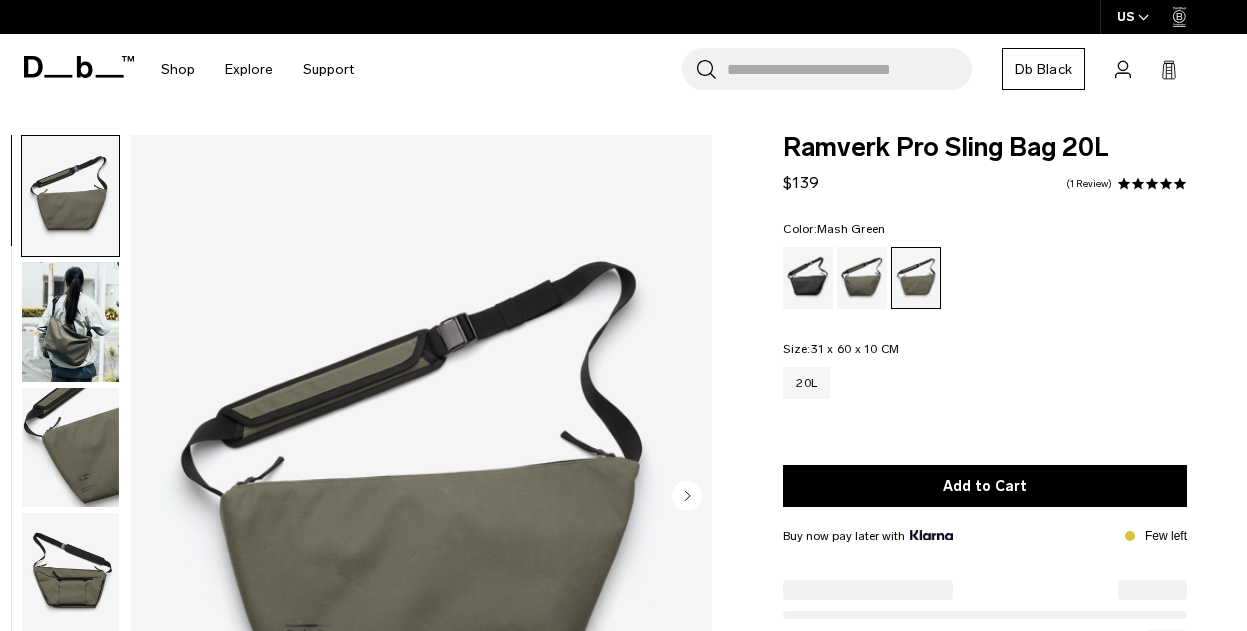 scroll, scrollTop: 0, scrollLeft: 0, axis: both 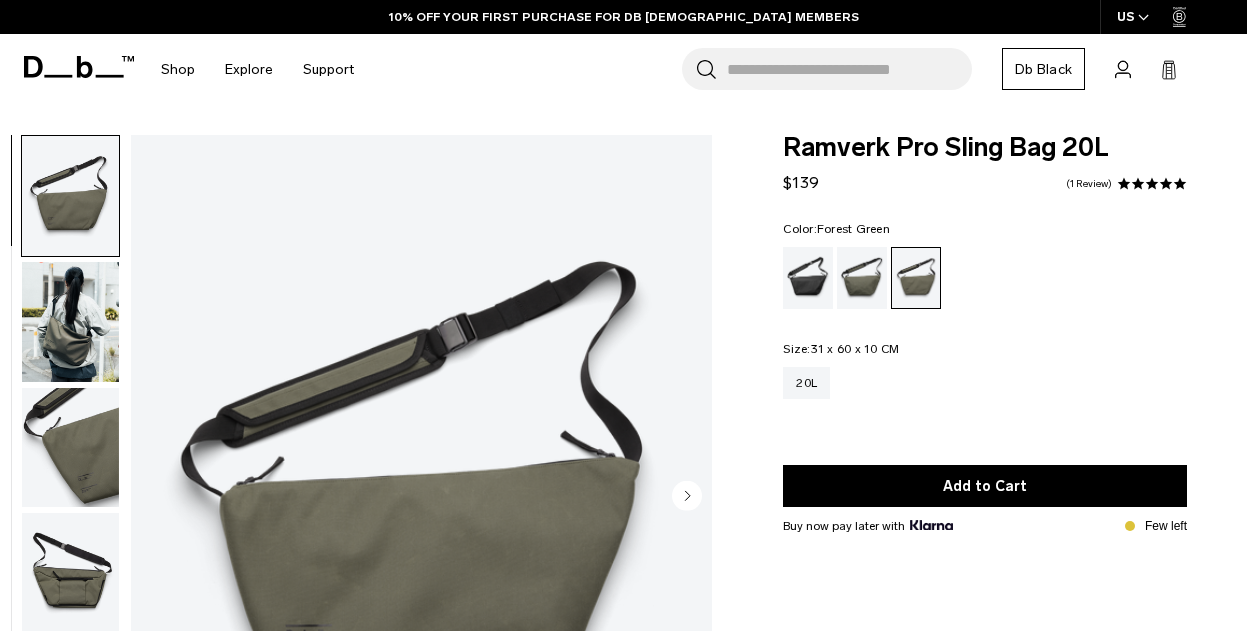 click at bounding box center [862, 278] 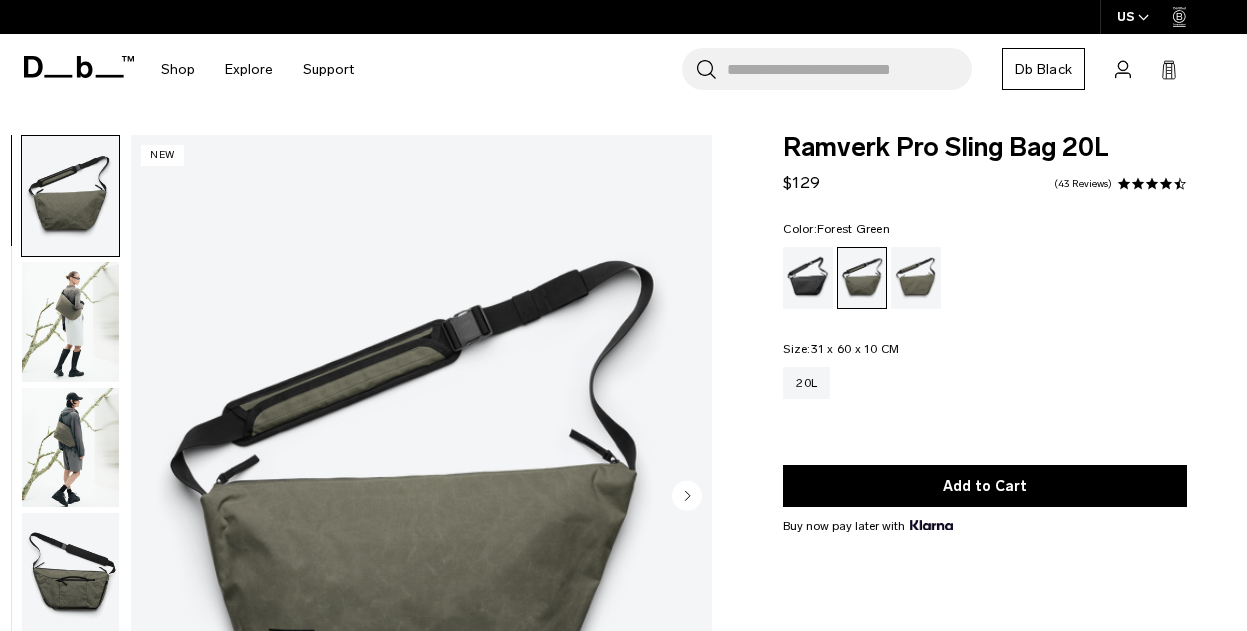 scroll, scrollTop: 0, scrollLeft: 0, axis: both 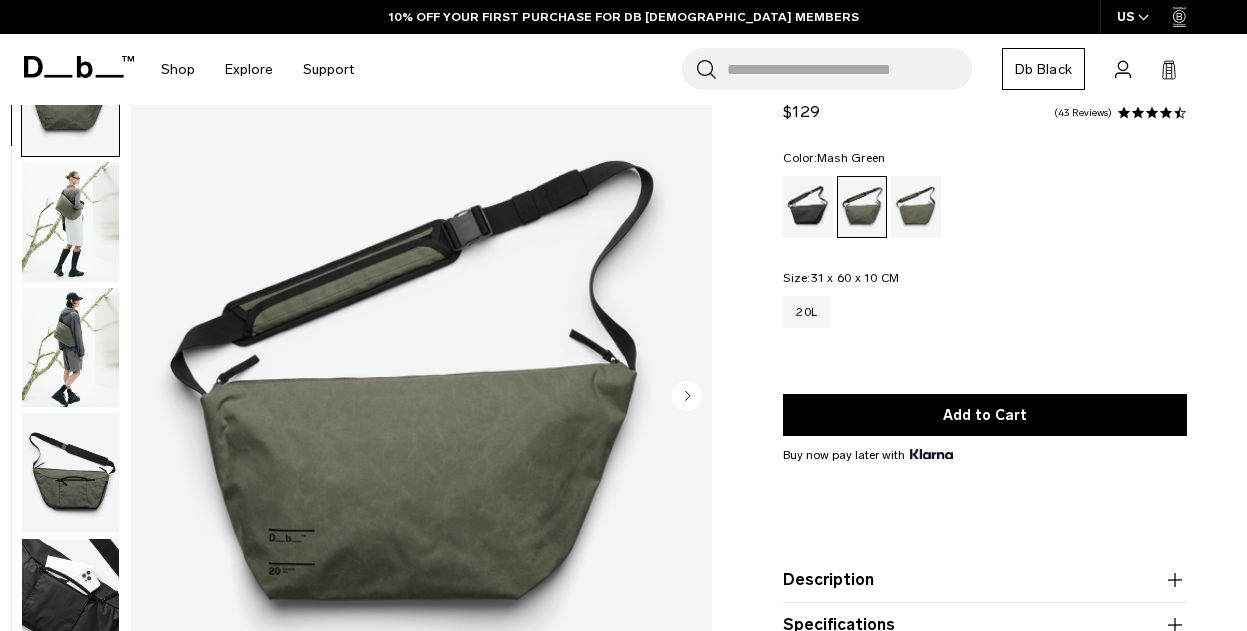 click at bounding box center [916, 207] 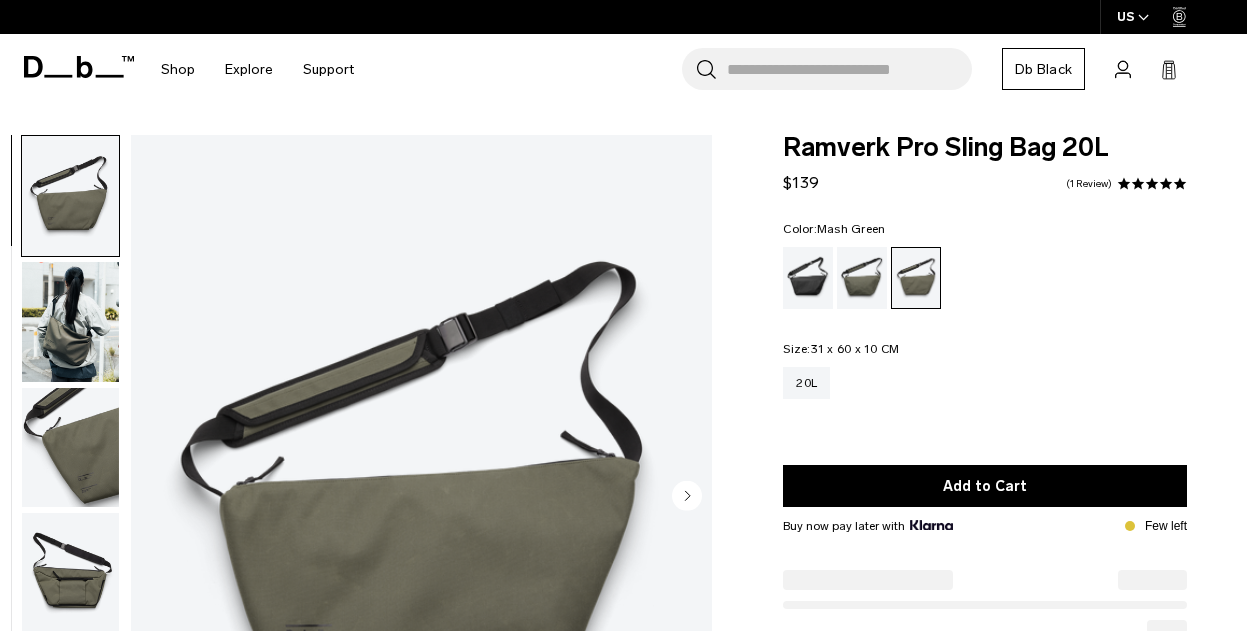 scroll, scrollTop: 0, scrollLeft: 0, axis: both 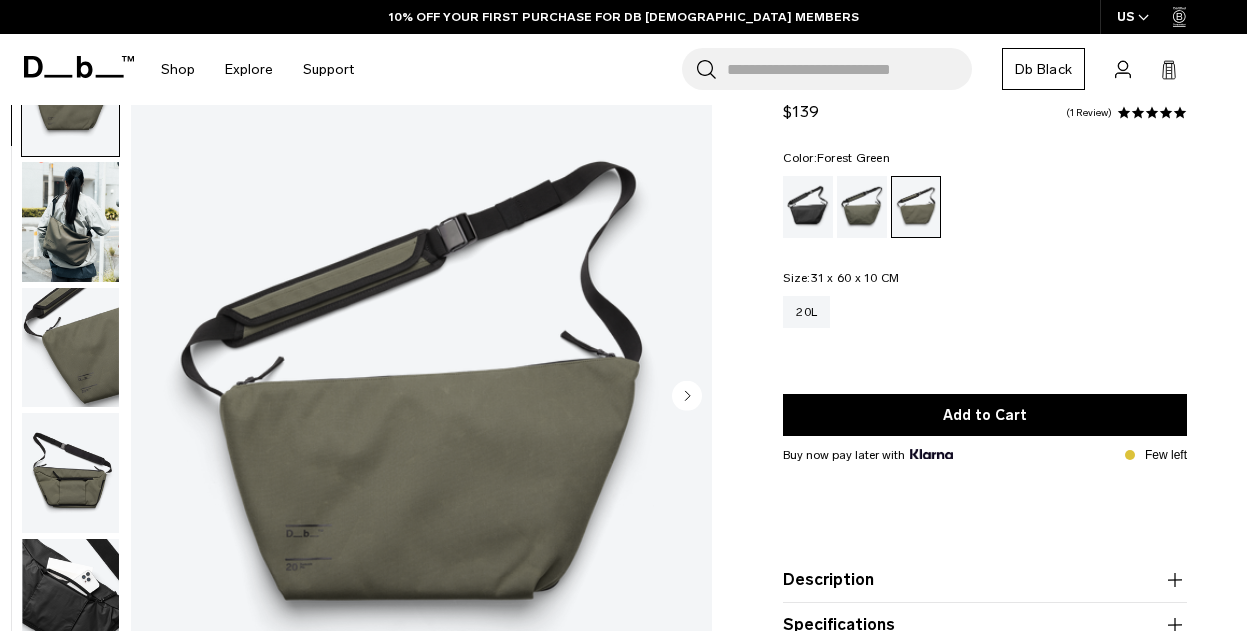 click at bounding box center [862, 207] 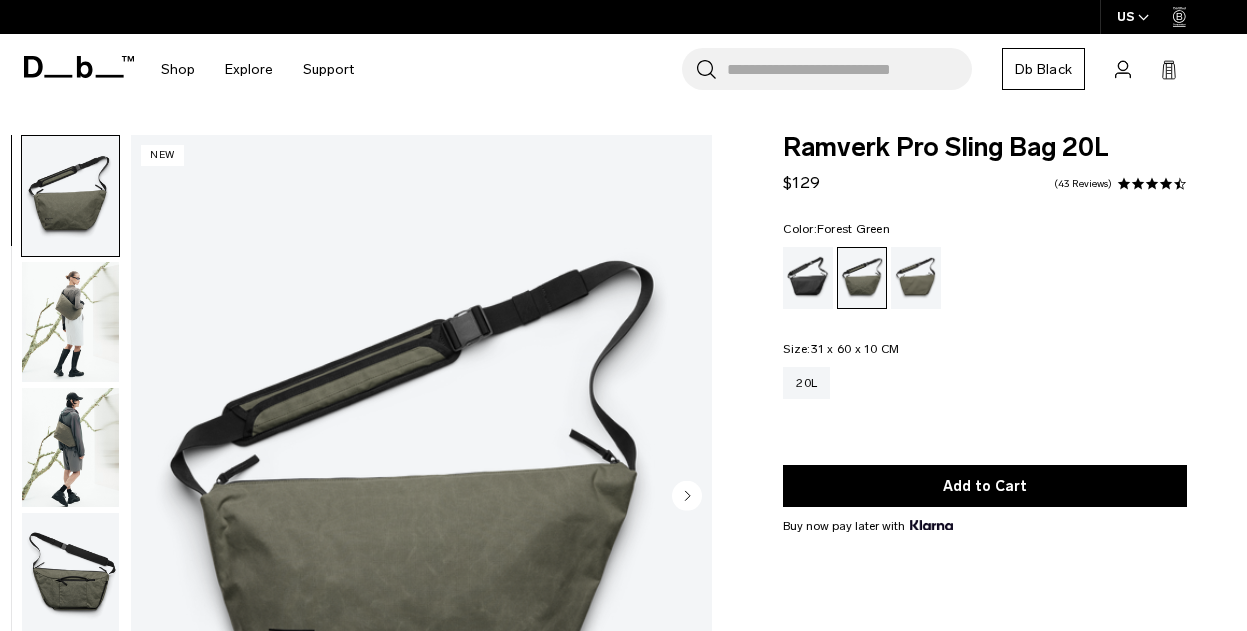 scroll, scrollTop: 300, scrollLeft: 0, axis: vertical 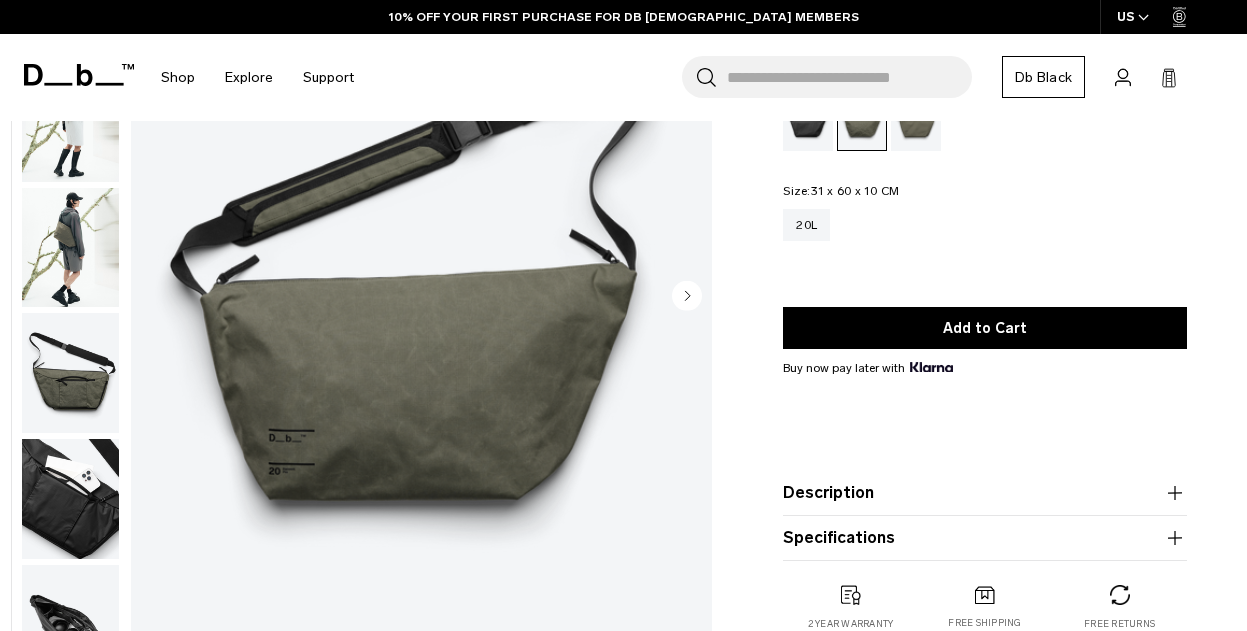 click at bounding box center (808, 120) 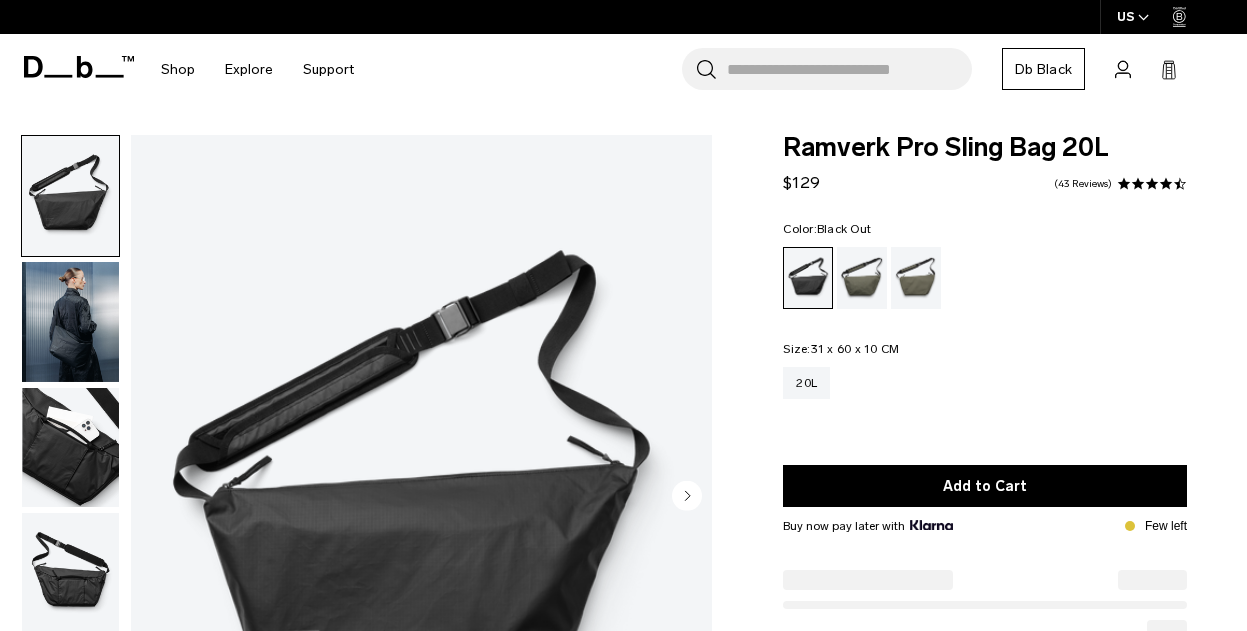 scroll, scrollTop: 0, scrollLeft: 0, axis: both 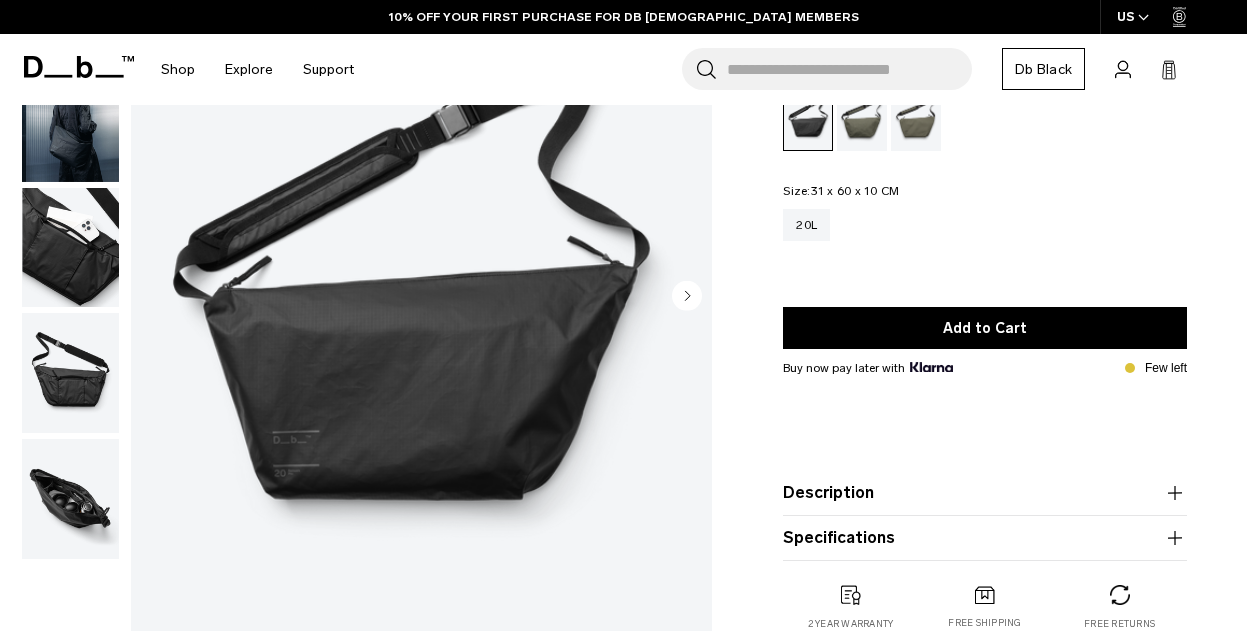 click 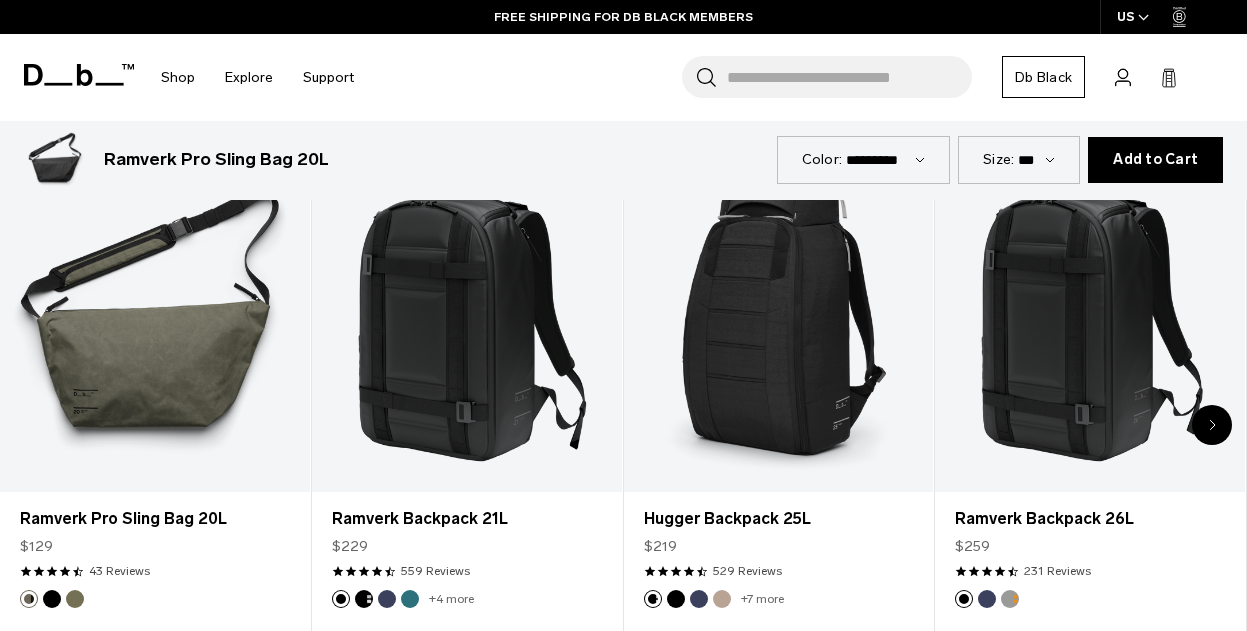 scroll, scrollTop: 1100, scrollLeft: 0, axis: vertical 